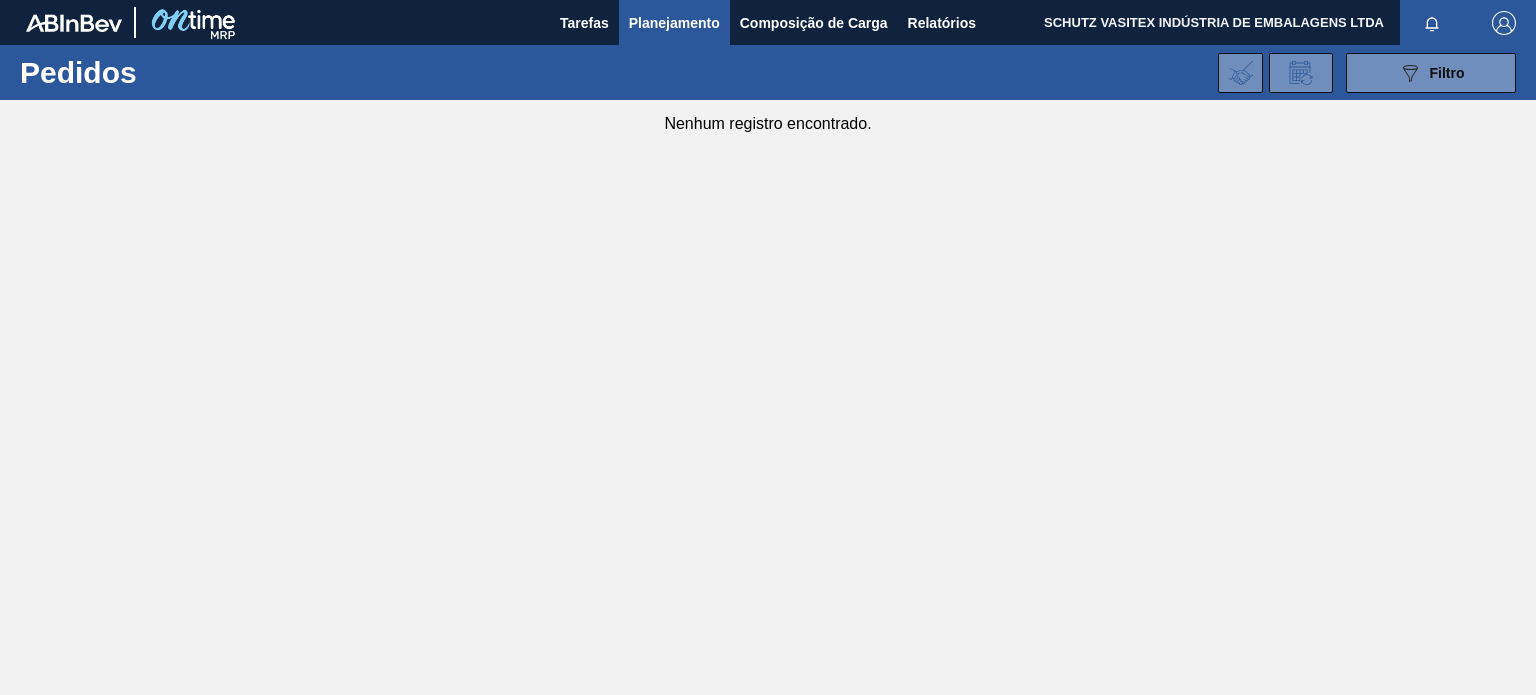scroll, scrollTop: 0, scrollLeft: 0, axis: both 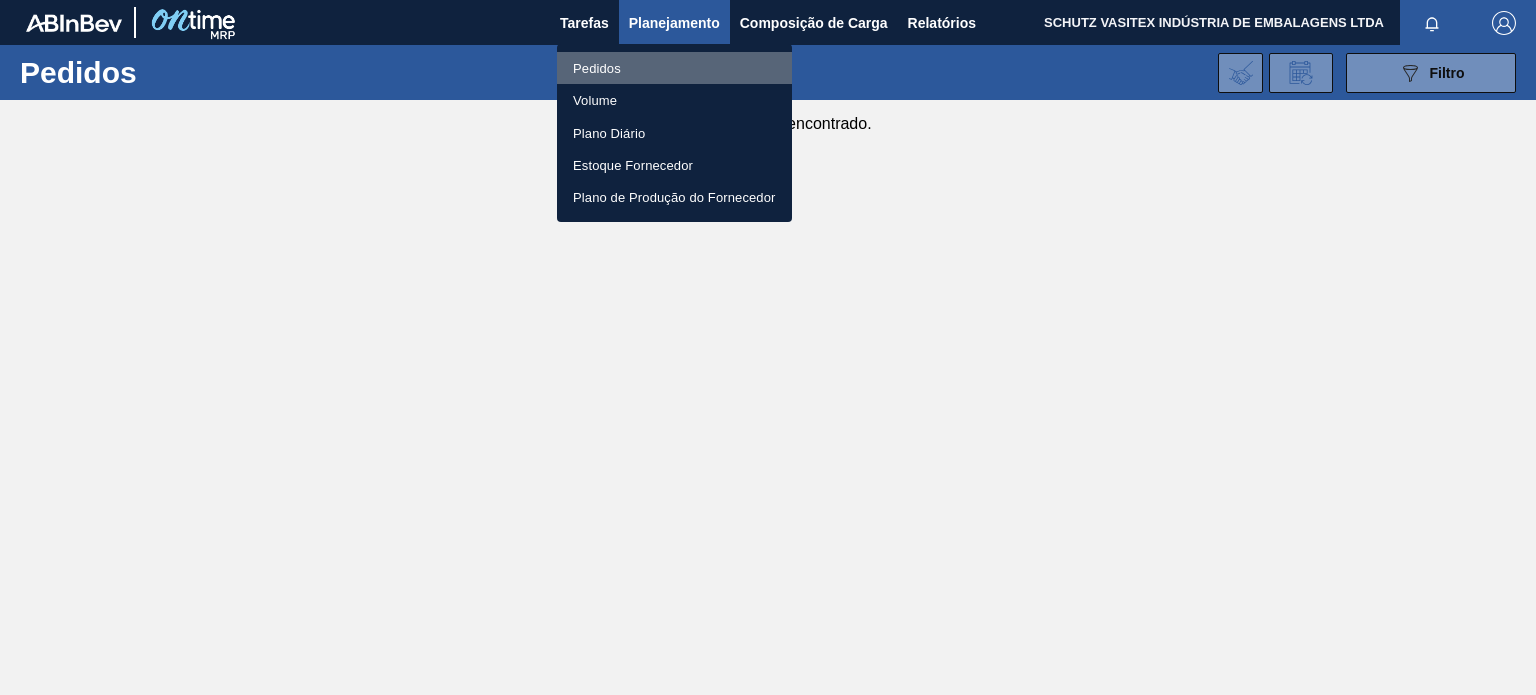click on "Pedidos" at bounding box center (674, 68) 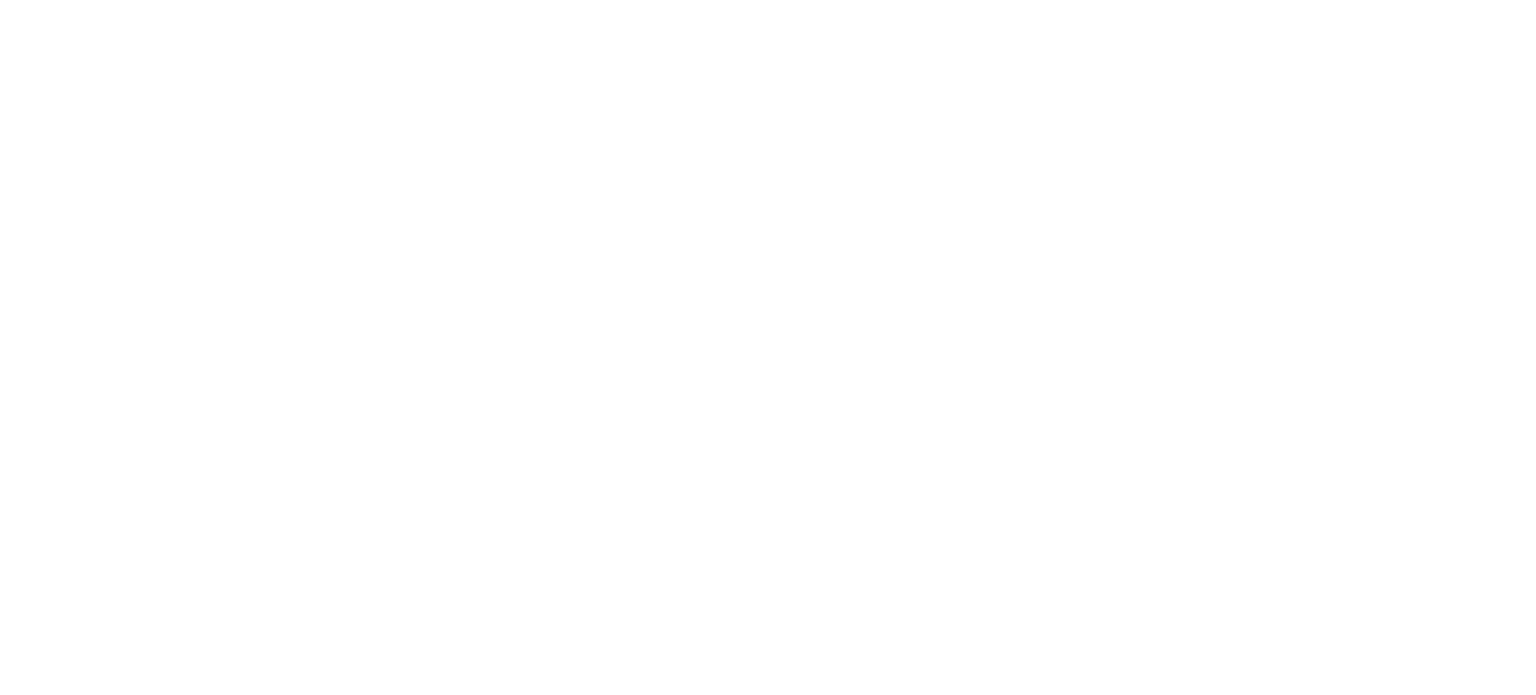 scroll, scrollTop: 0, scrollLeft: 0, axis: both 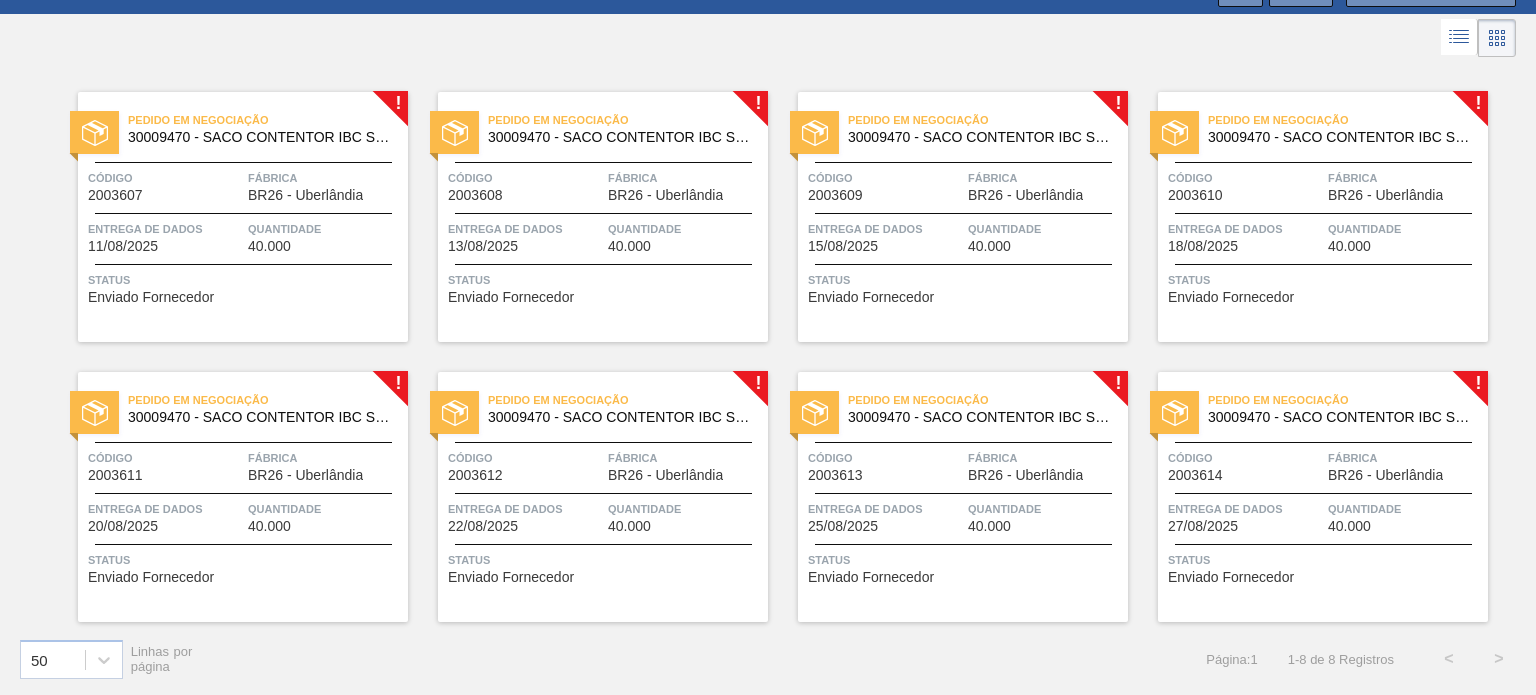 click on "Fábrica" at bounding box center [325, 178] 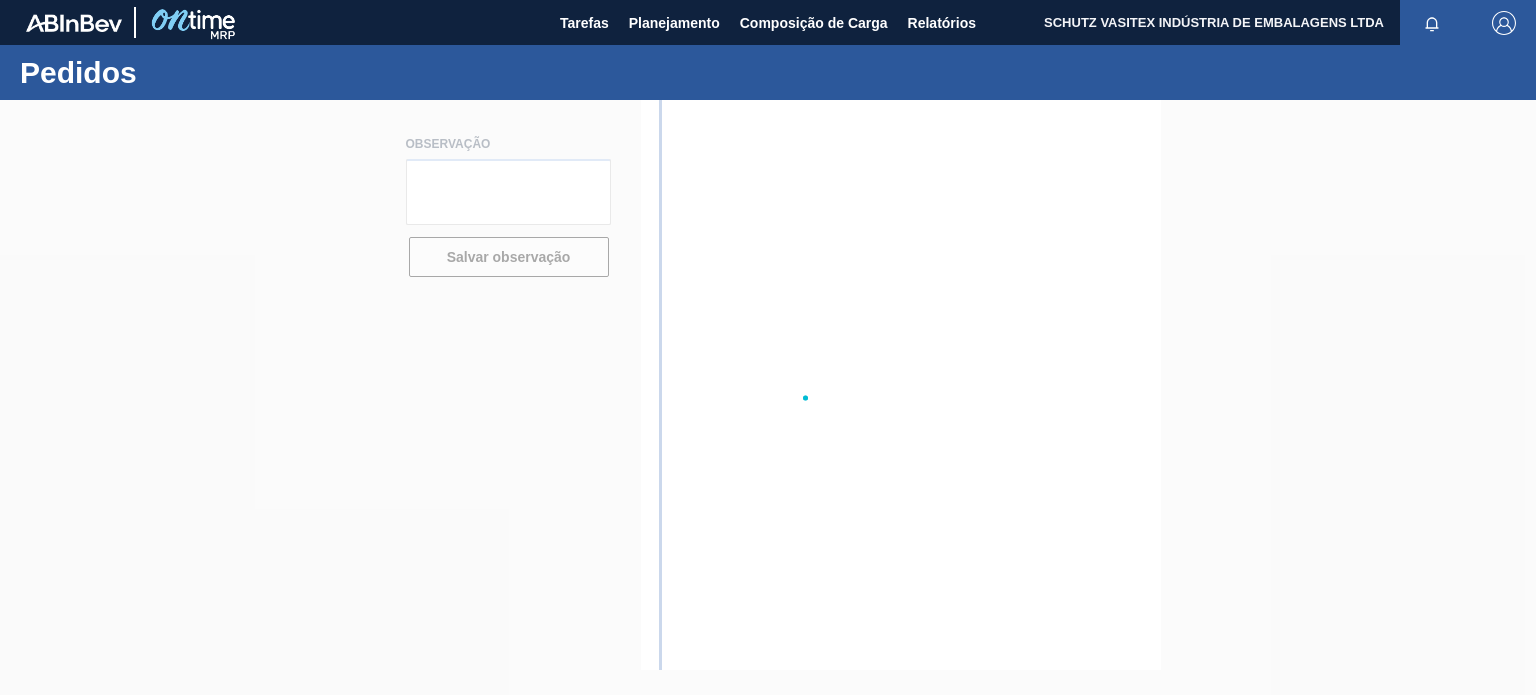 scroll, scrollTop: 0, scrollLeft: 0, axis: both 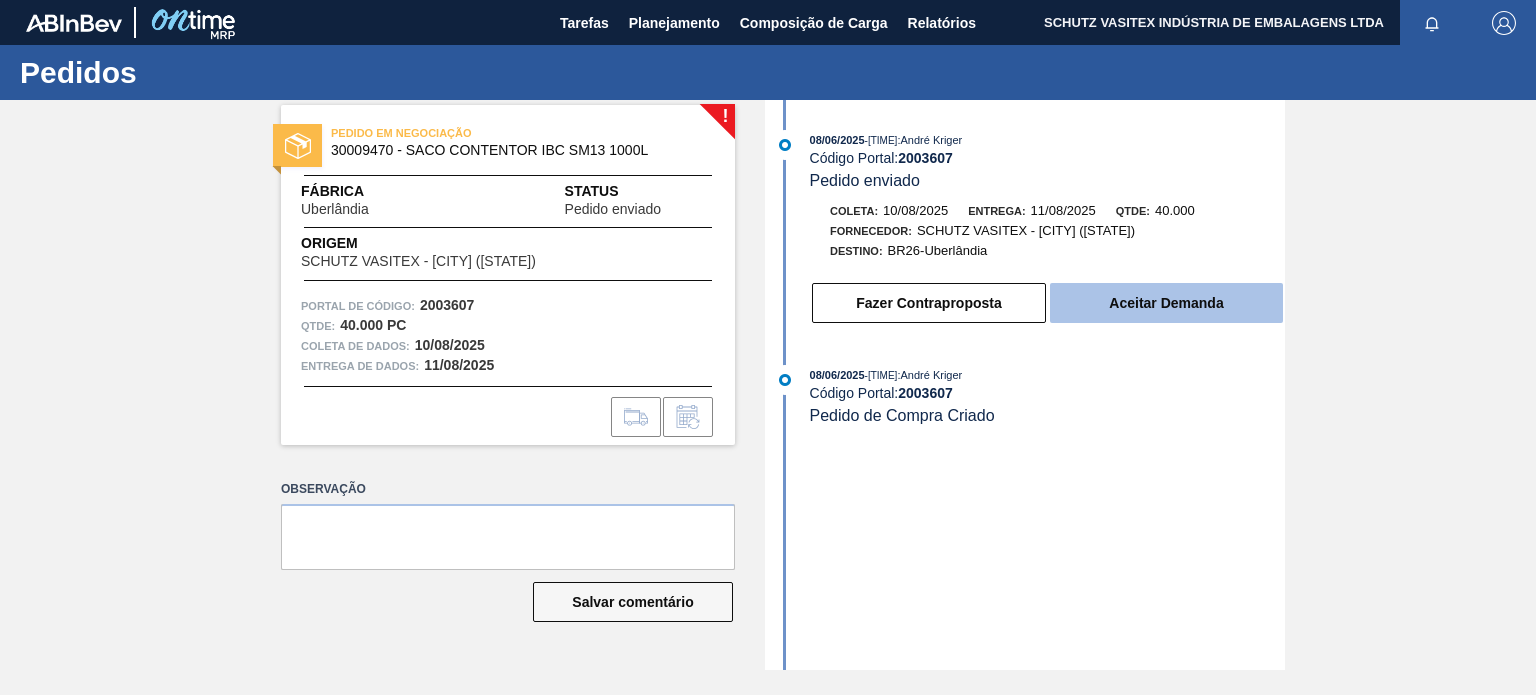 click on "Aceitar Demanda" at bounding box center [1166, 303] 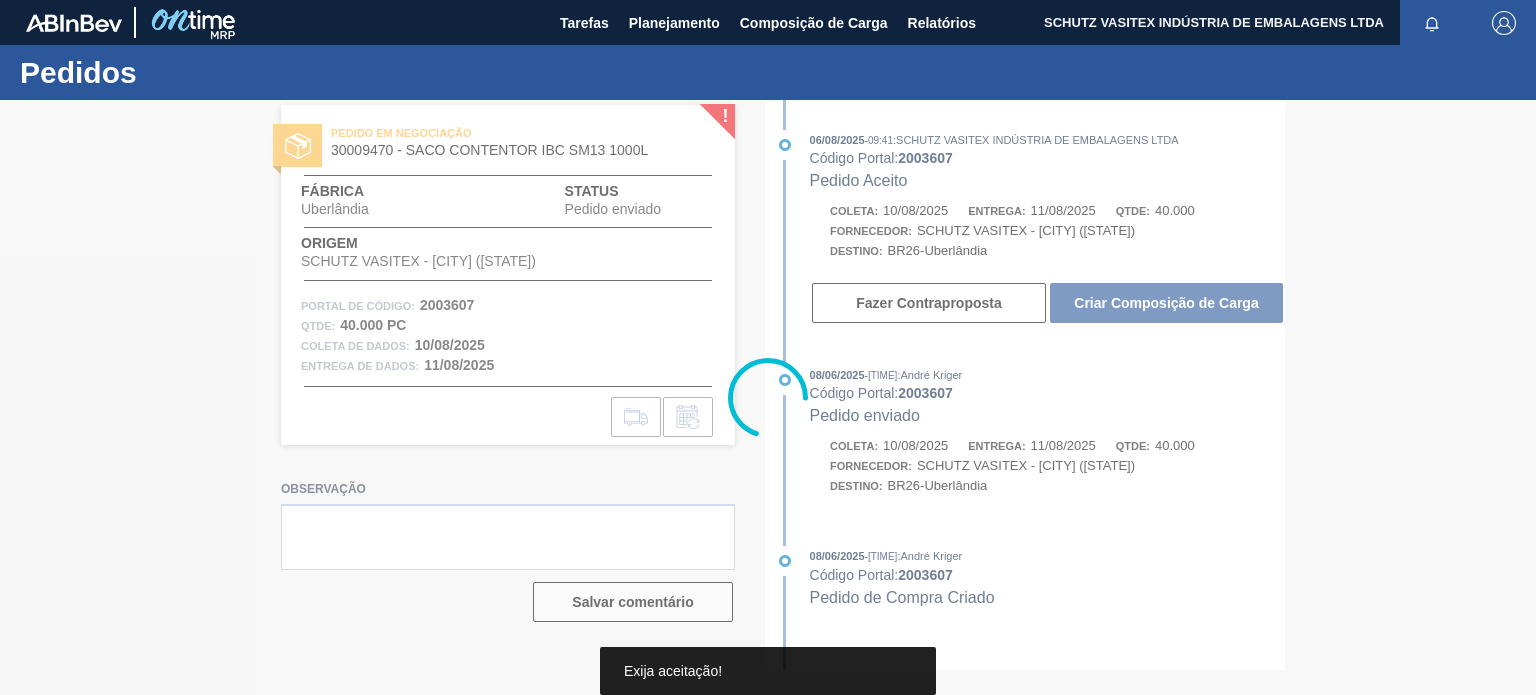 click at bounding box center [768, 397] 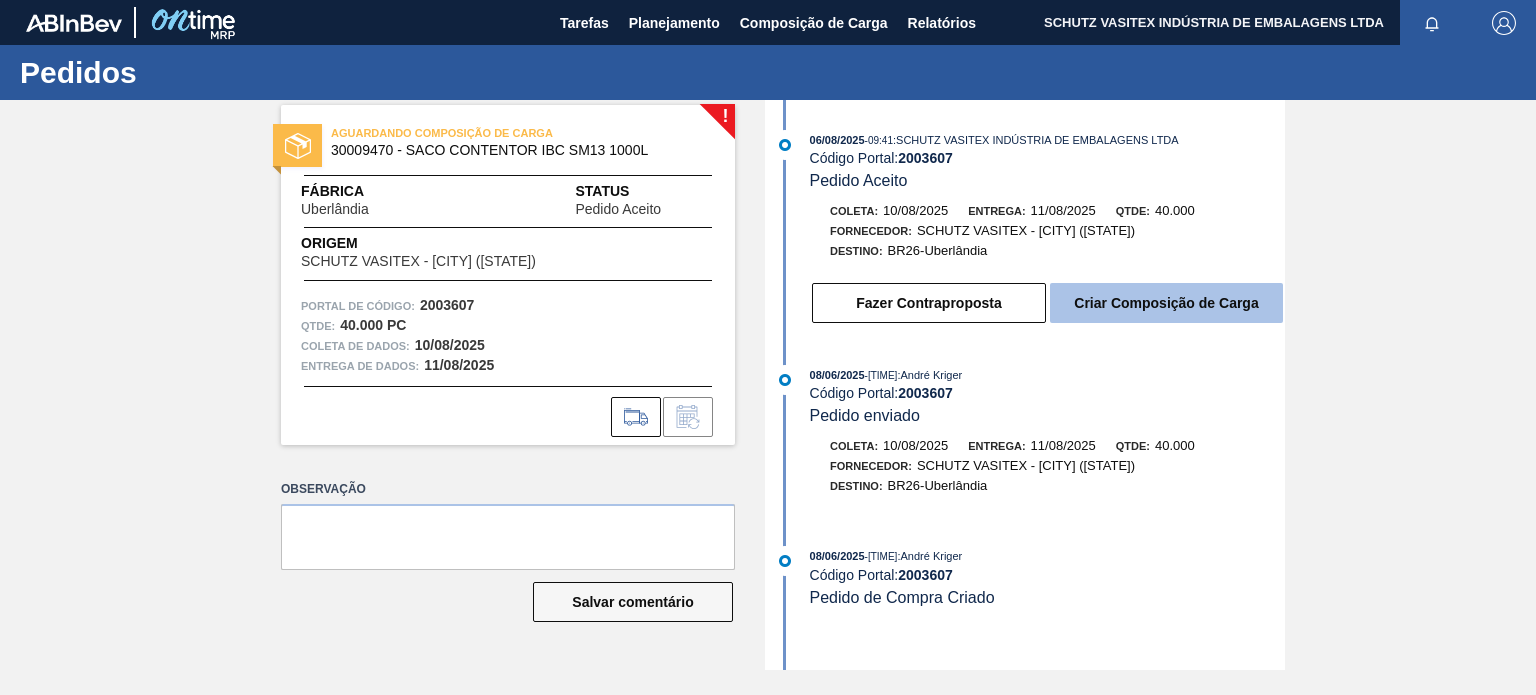 click on "Criar Composição de Carga" at bounding box center (1166, 303) 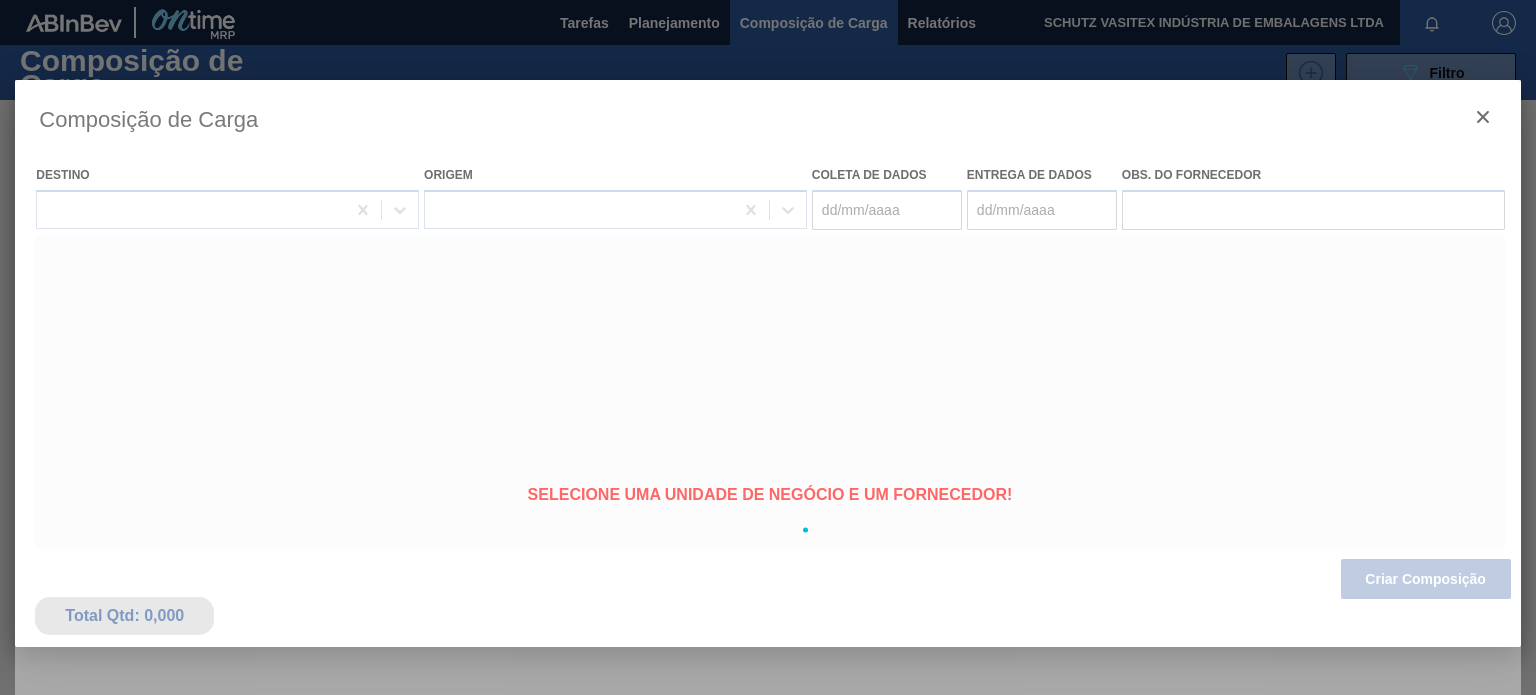 type on "10/08/2025" 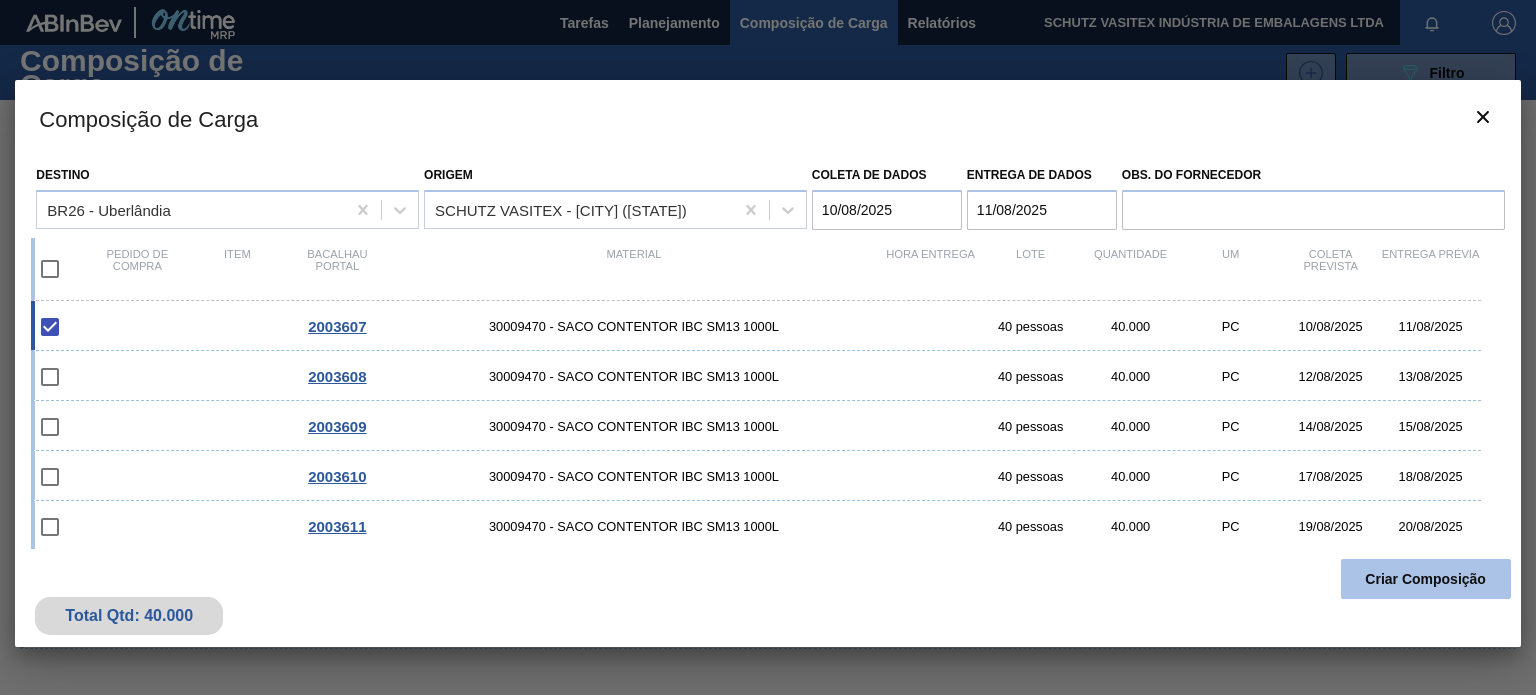 click on "Criar Composição" at bounding box center [1425, 579] 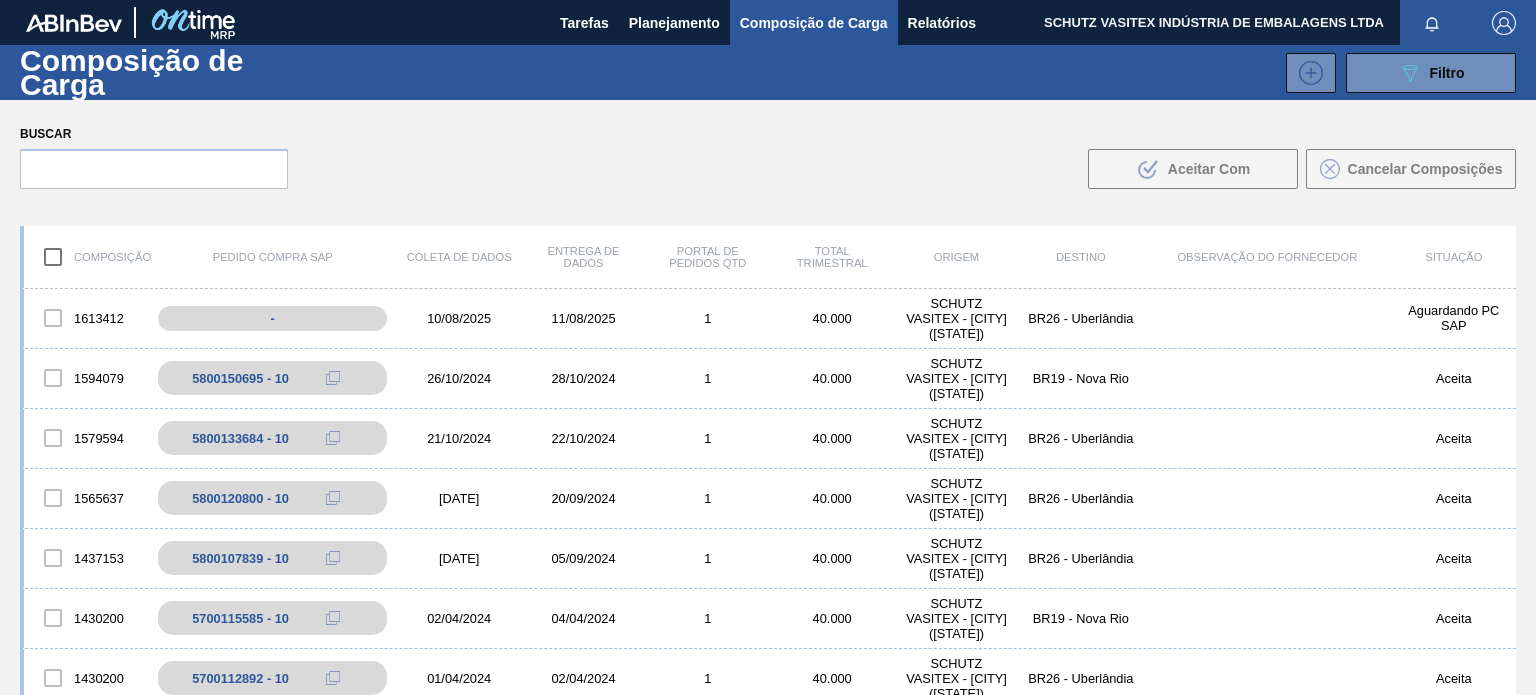 drag, startPoint x: 703, startPoint y: 29, endPoint x: 688, endPoint y: 51, distance: 26.627054 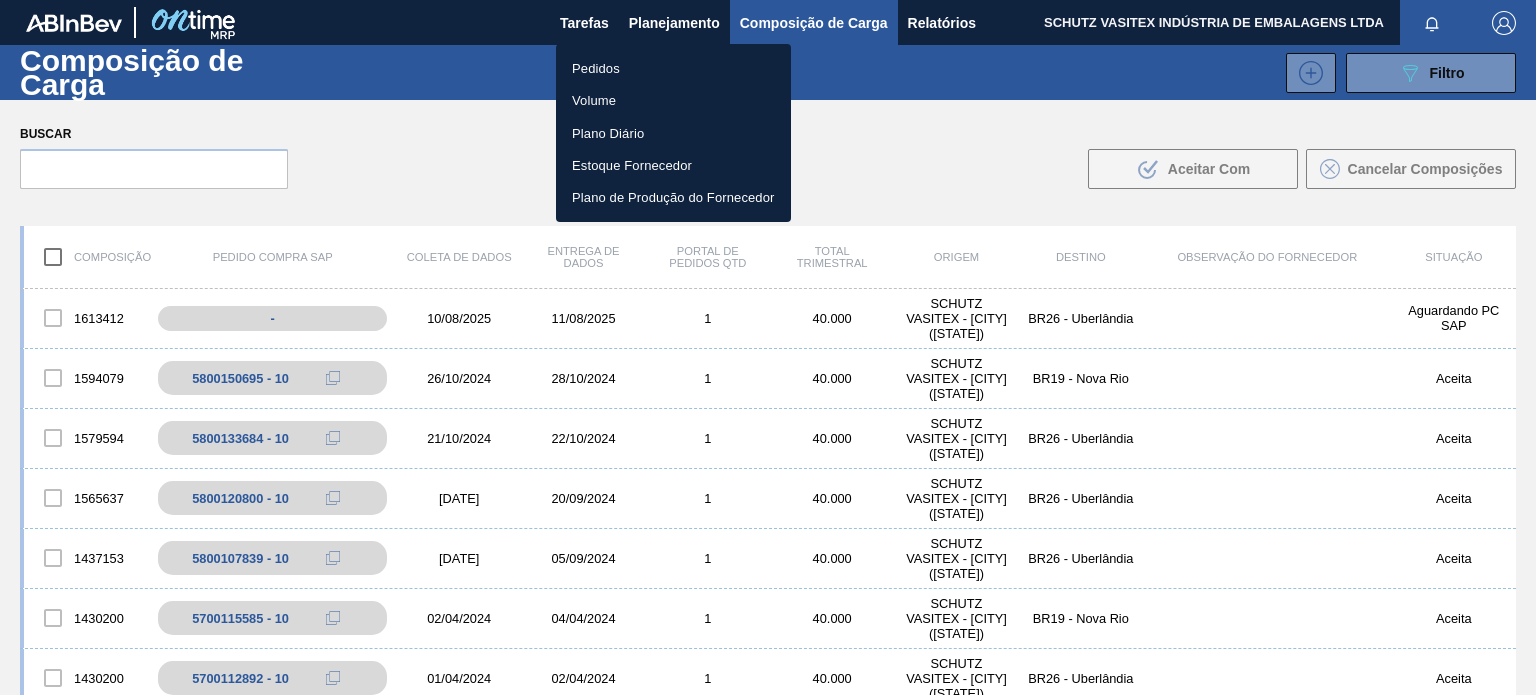 click on "Pedidos" at bounding box center (596, 68) 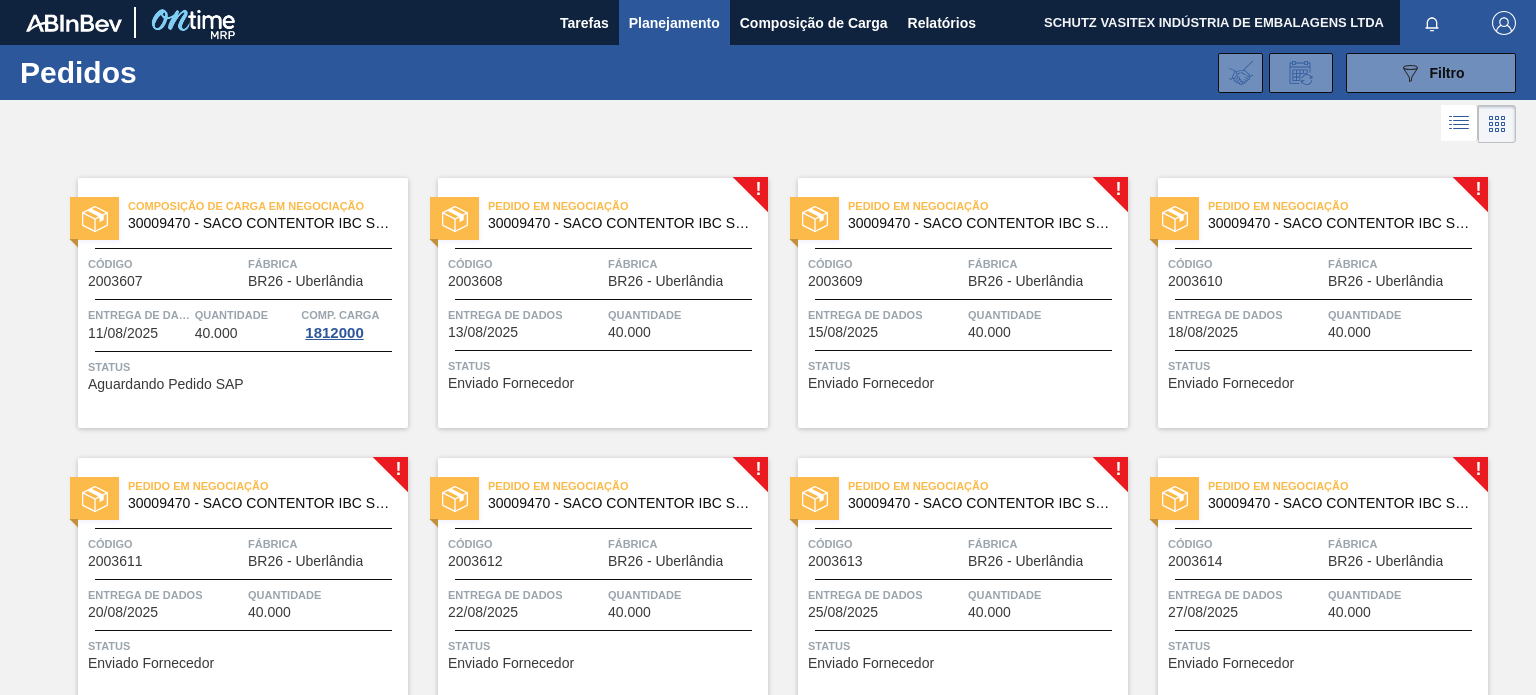 click on "Pedido em Negociação 30009470 - SACO CONTENTOR IBC SM13 1000L" at bounding box center [653, 213] 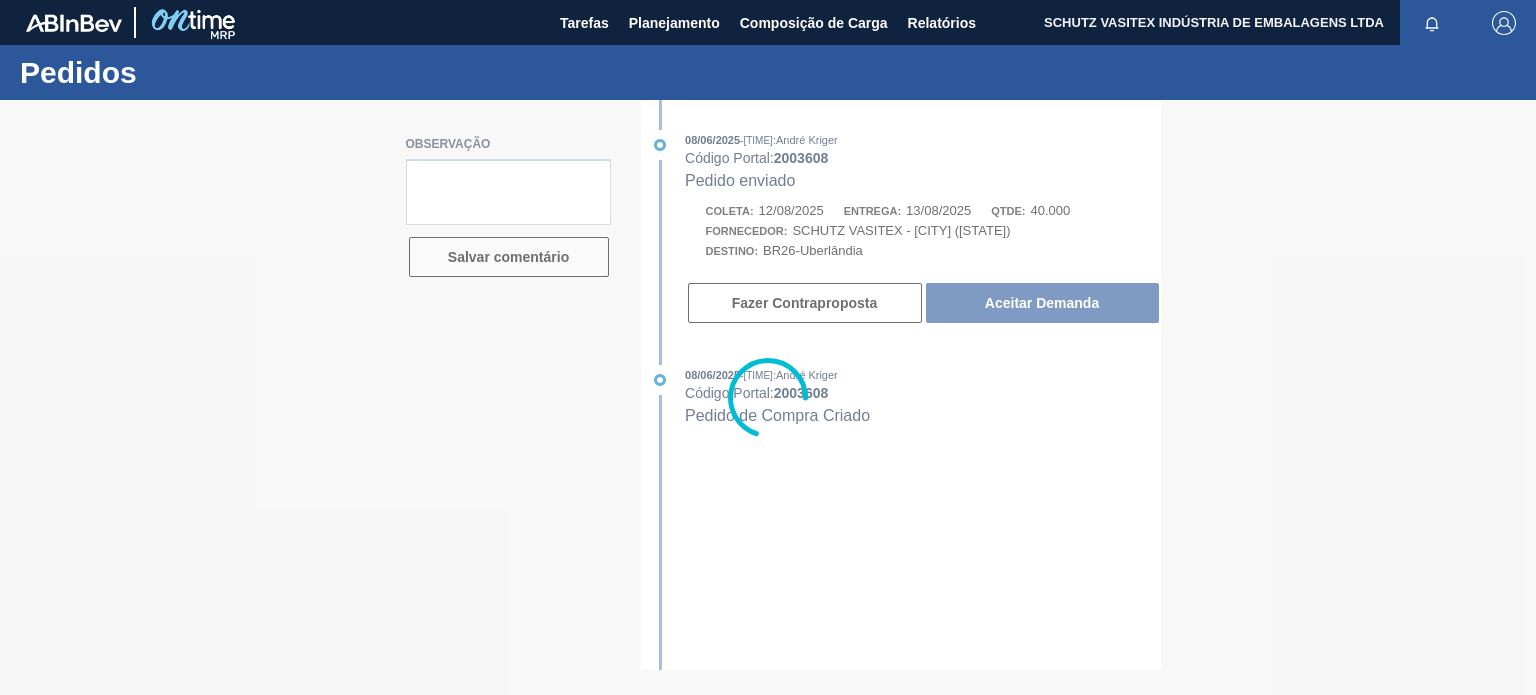 click at bounding box center [768, 397] 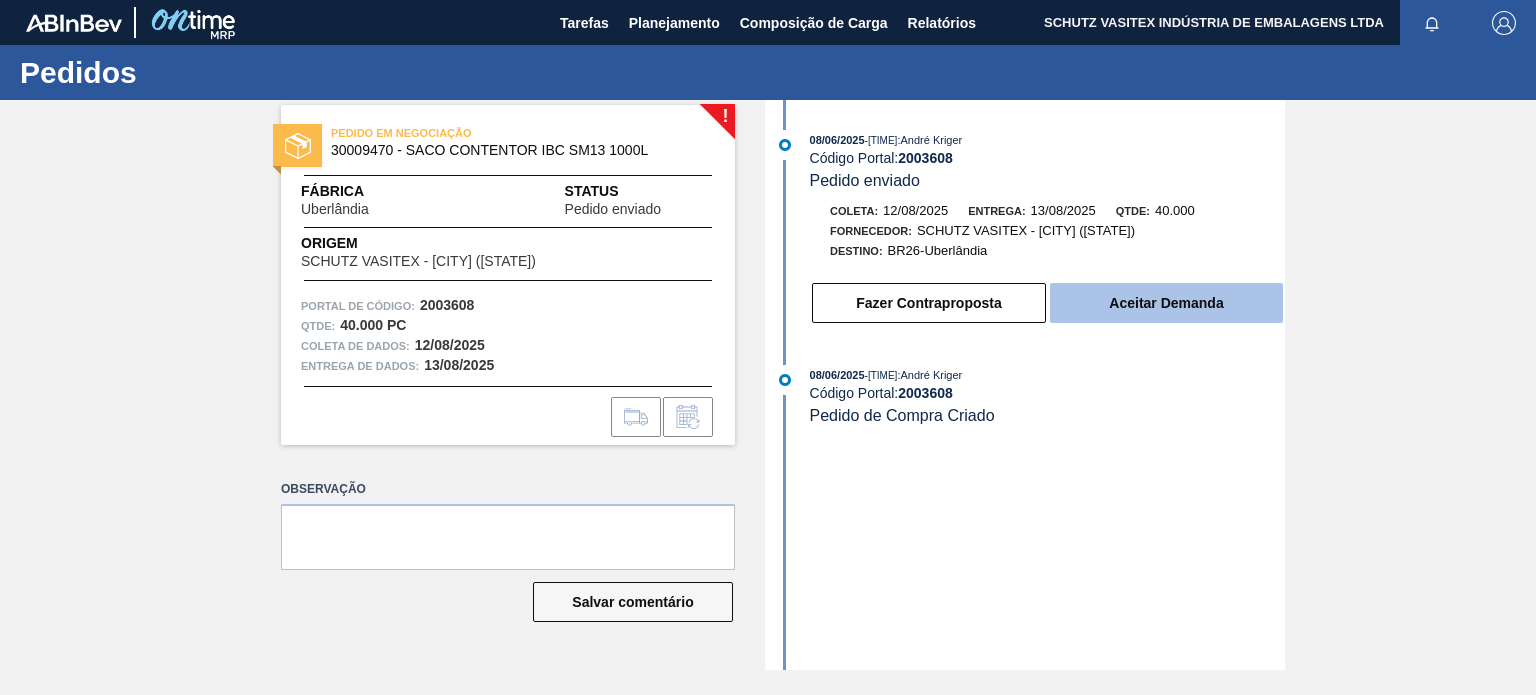 click on "Aceitar Demanda" at bounding box center (1166, 303) 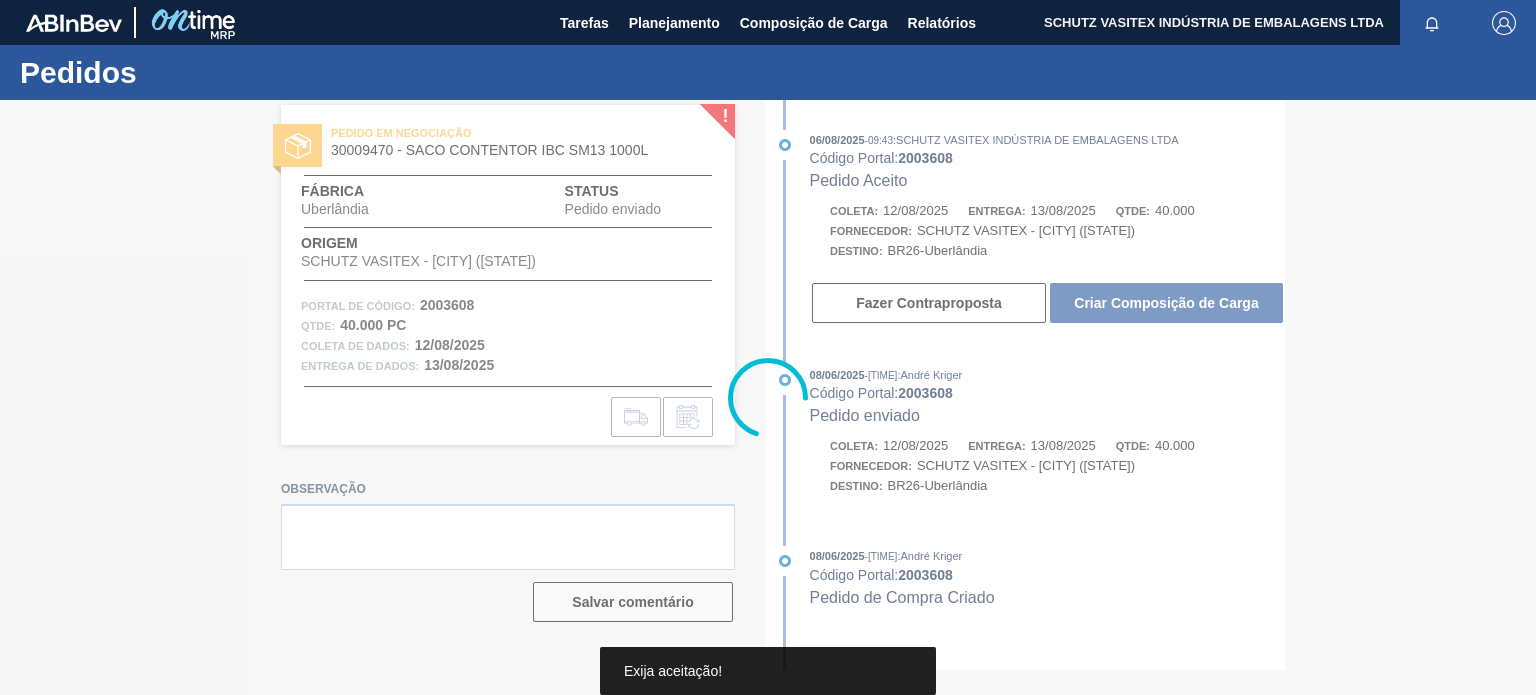 click at bounding box center (768, 397) 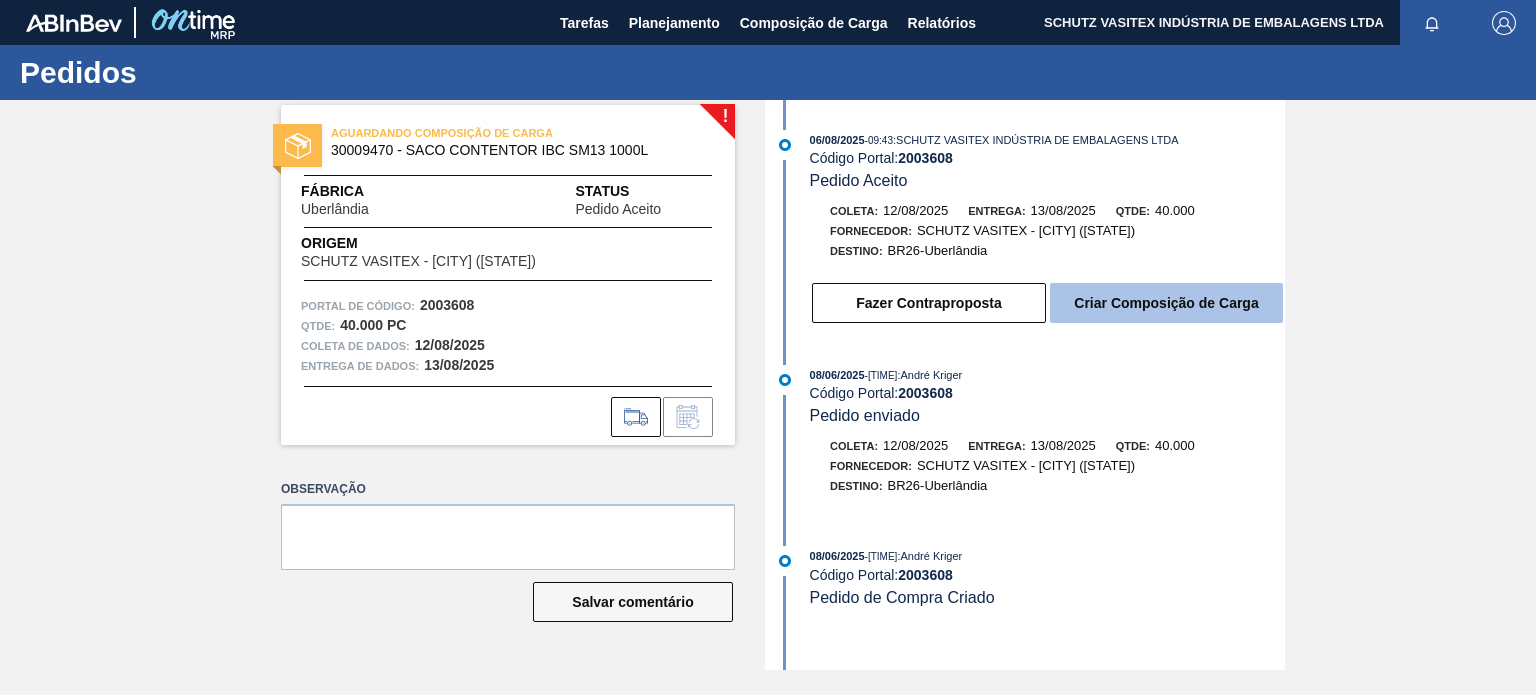 click on "Criar Composição de Carga" at bounding box center (1166, 303) 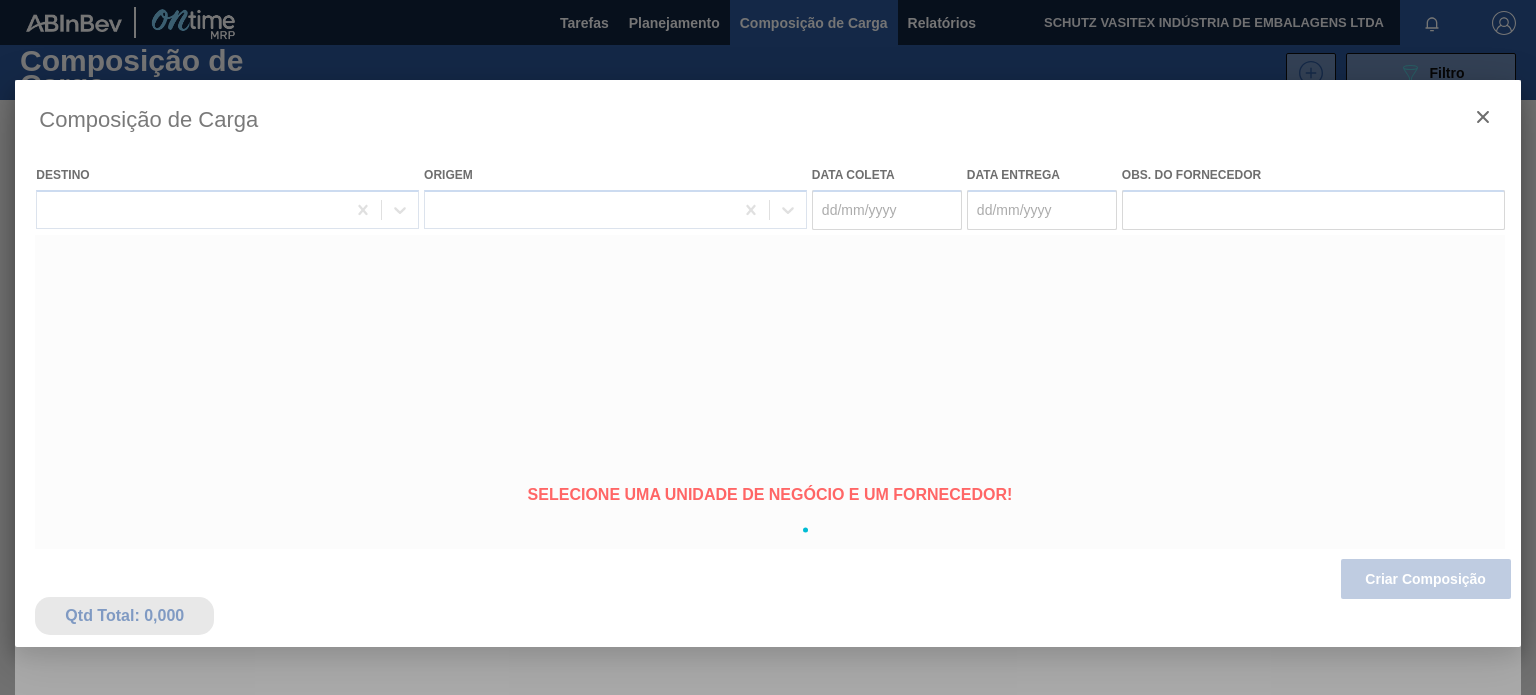 type on "12/08/2025" 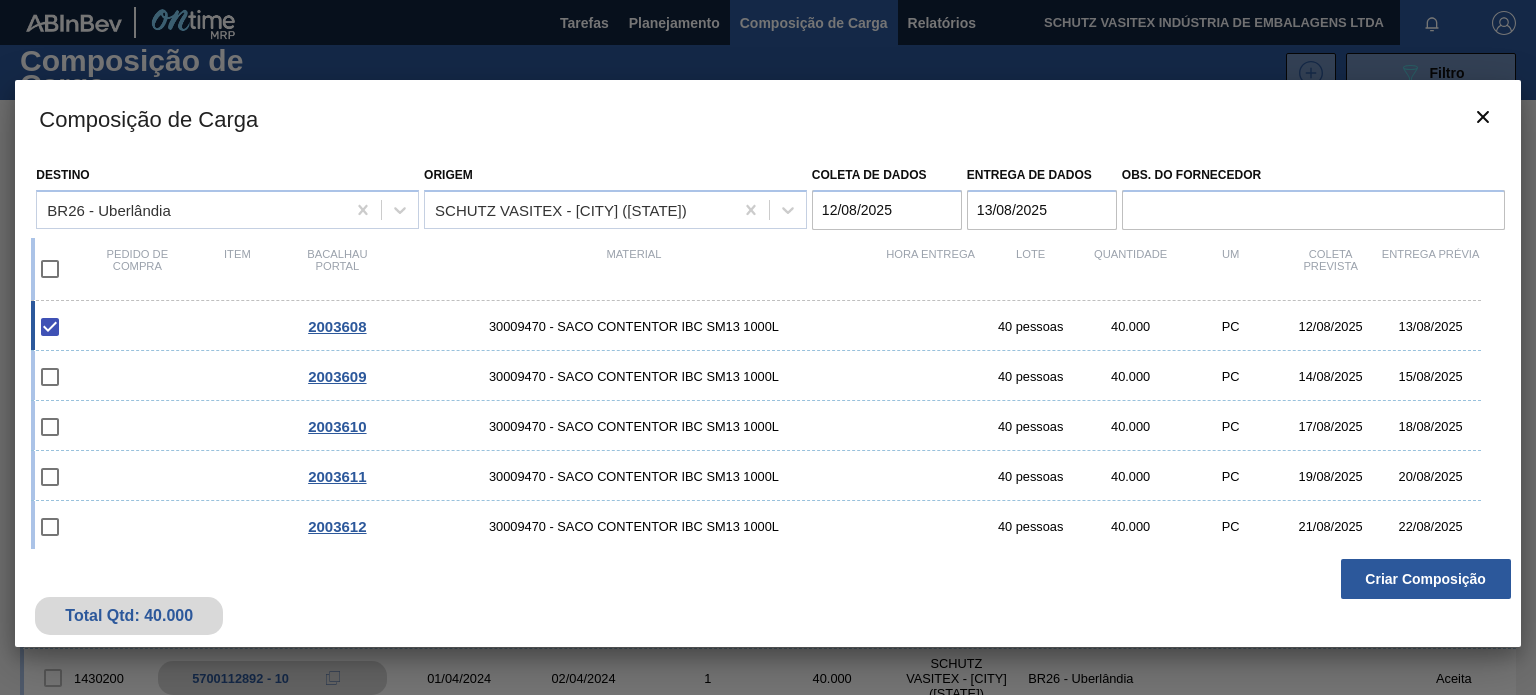click on "Criar Composição" at bounding box center (1425, 579) 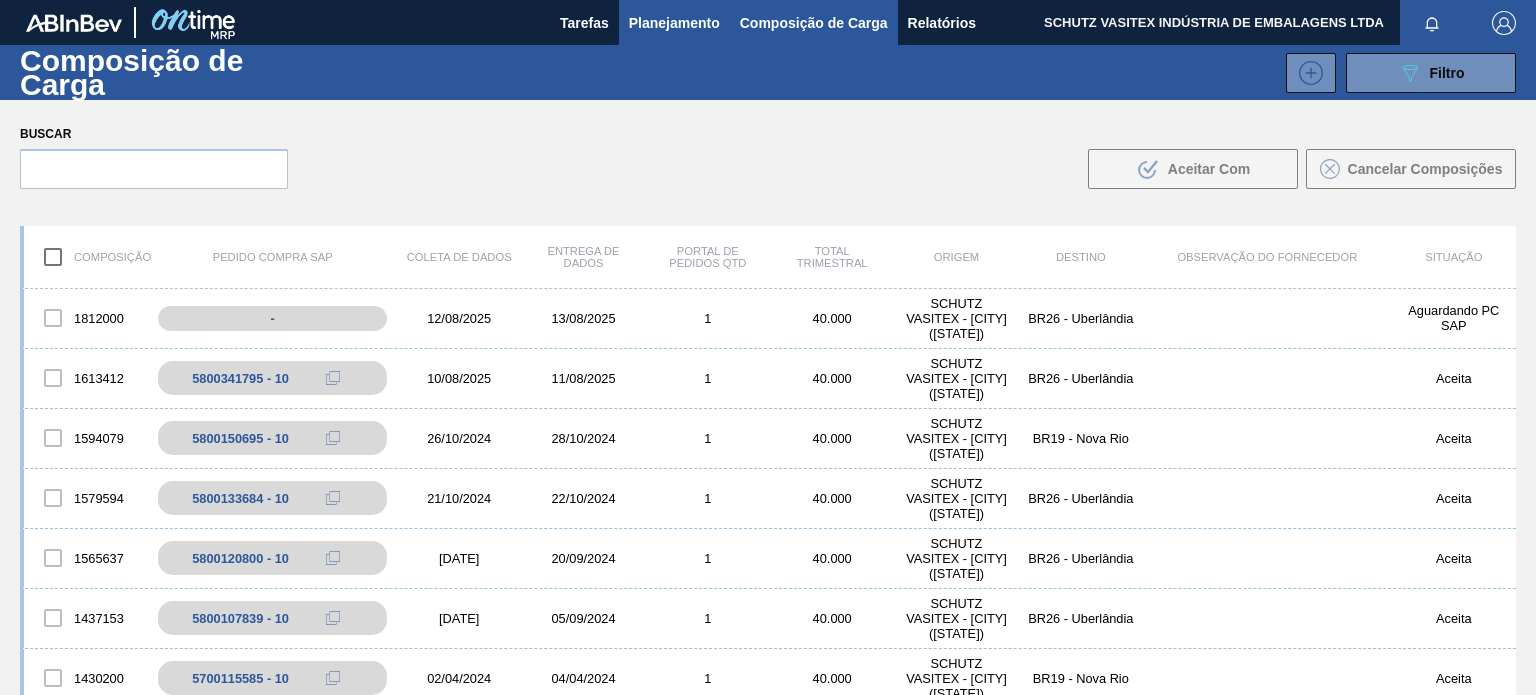 click on "Planejamento" at bounding box center (674, 22) 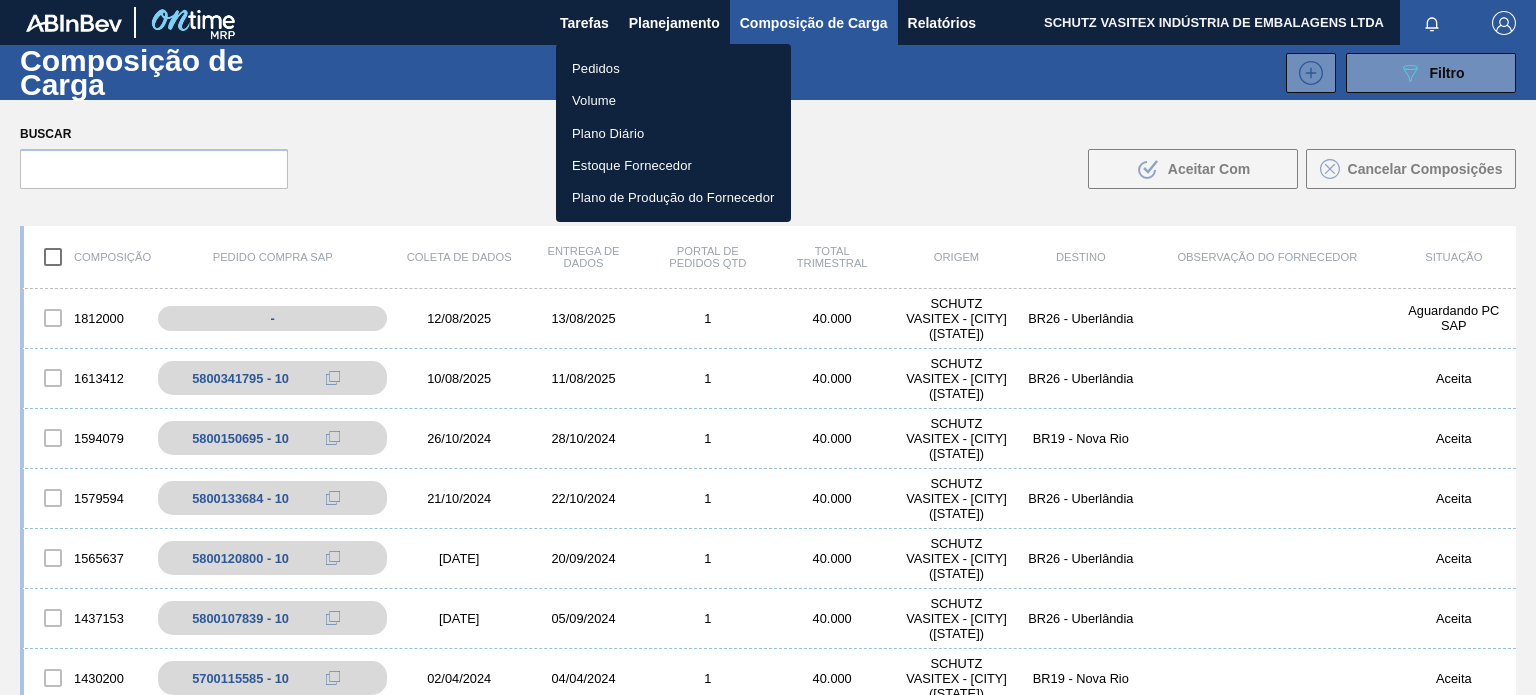 click at bounding box center (768, 347) 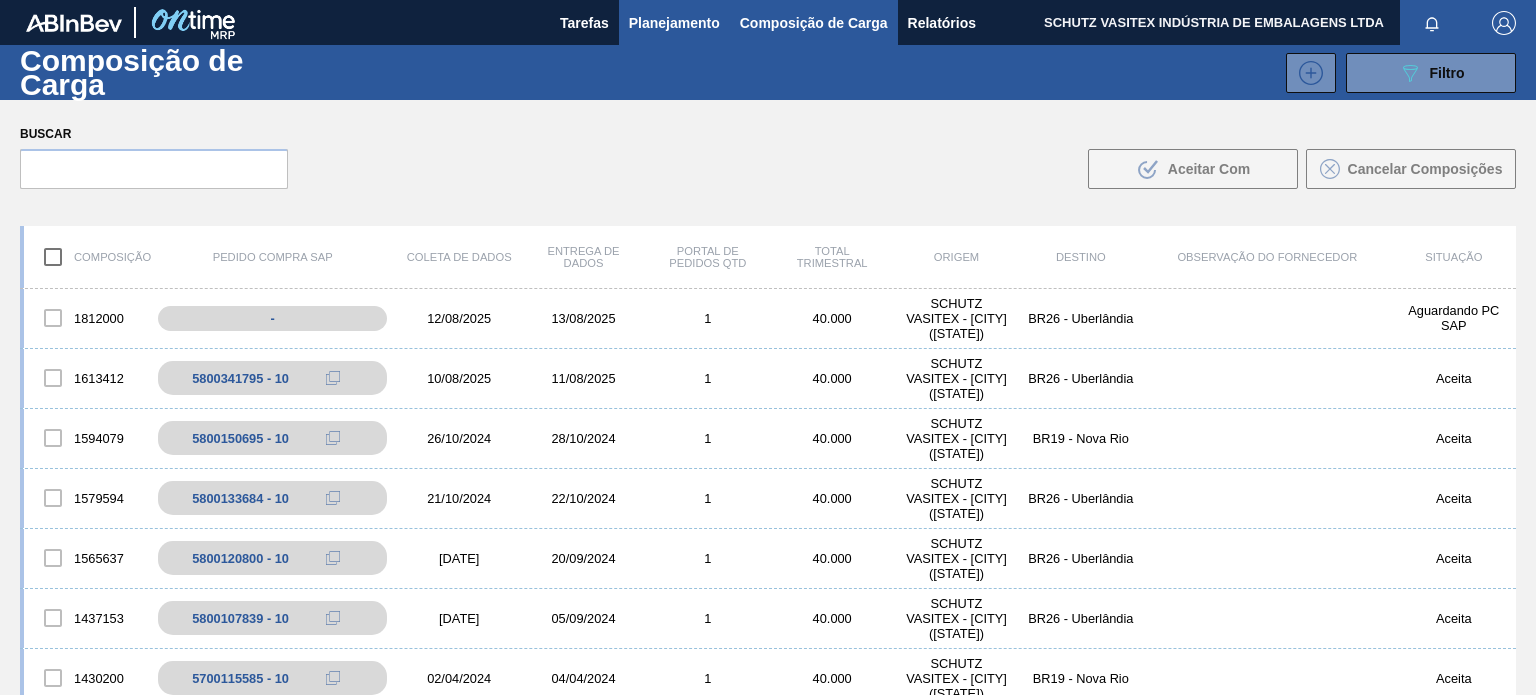 click on "Planejamento" at bounding box center (674, 23) 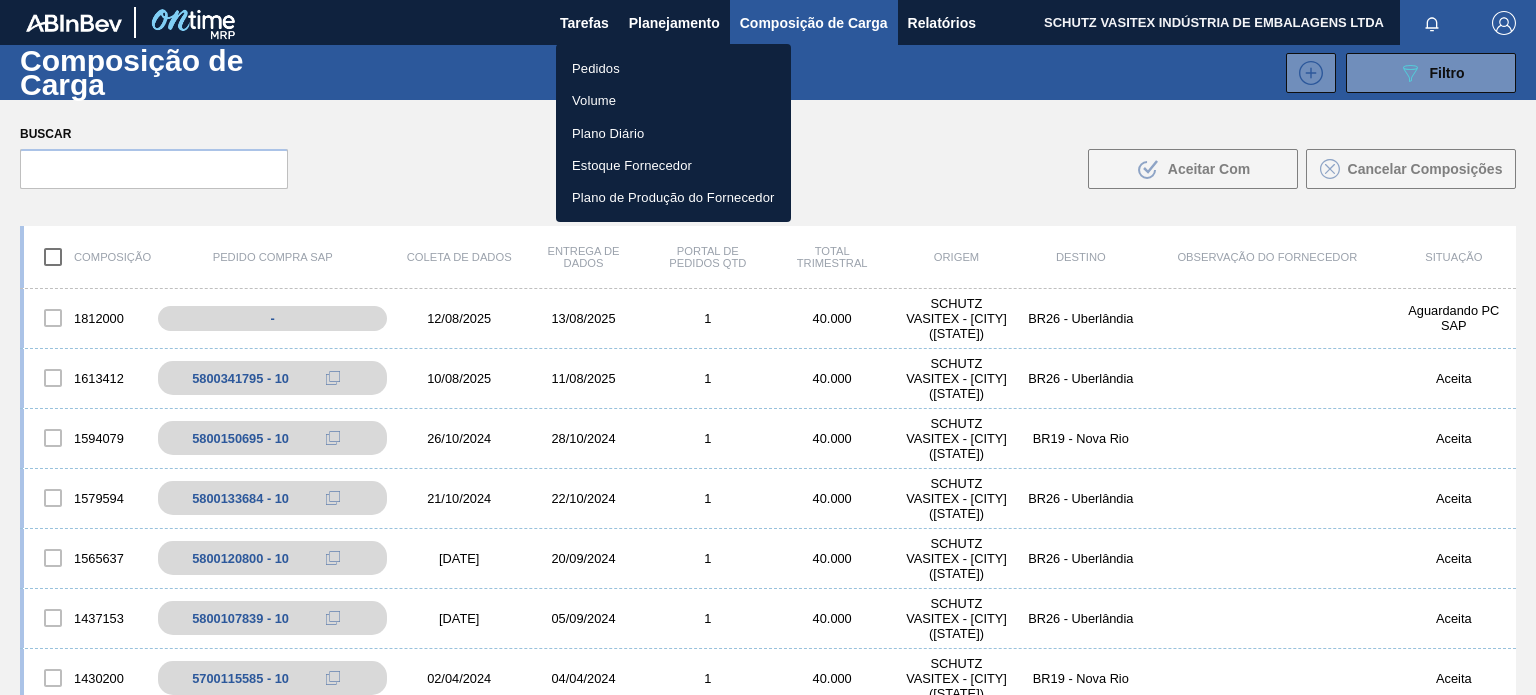 click on "Pedidos" at bounding box center (673, 68) 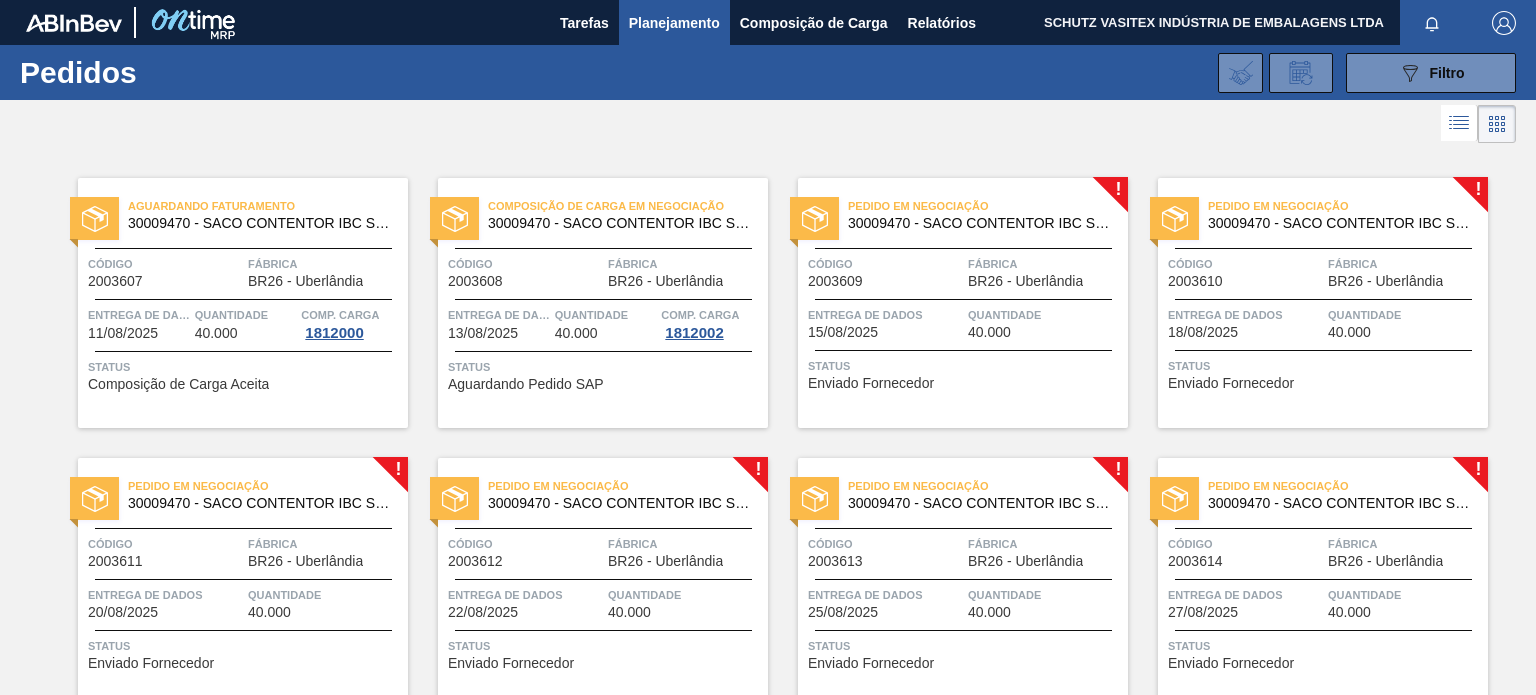 click on "Entrega de dados" at bounding box center (885, 315) 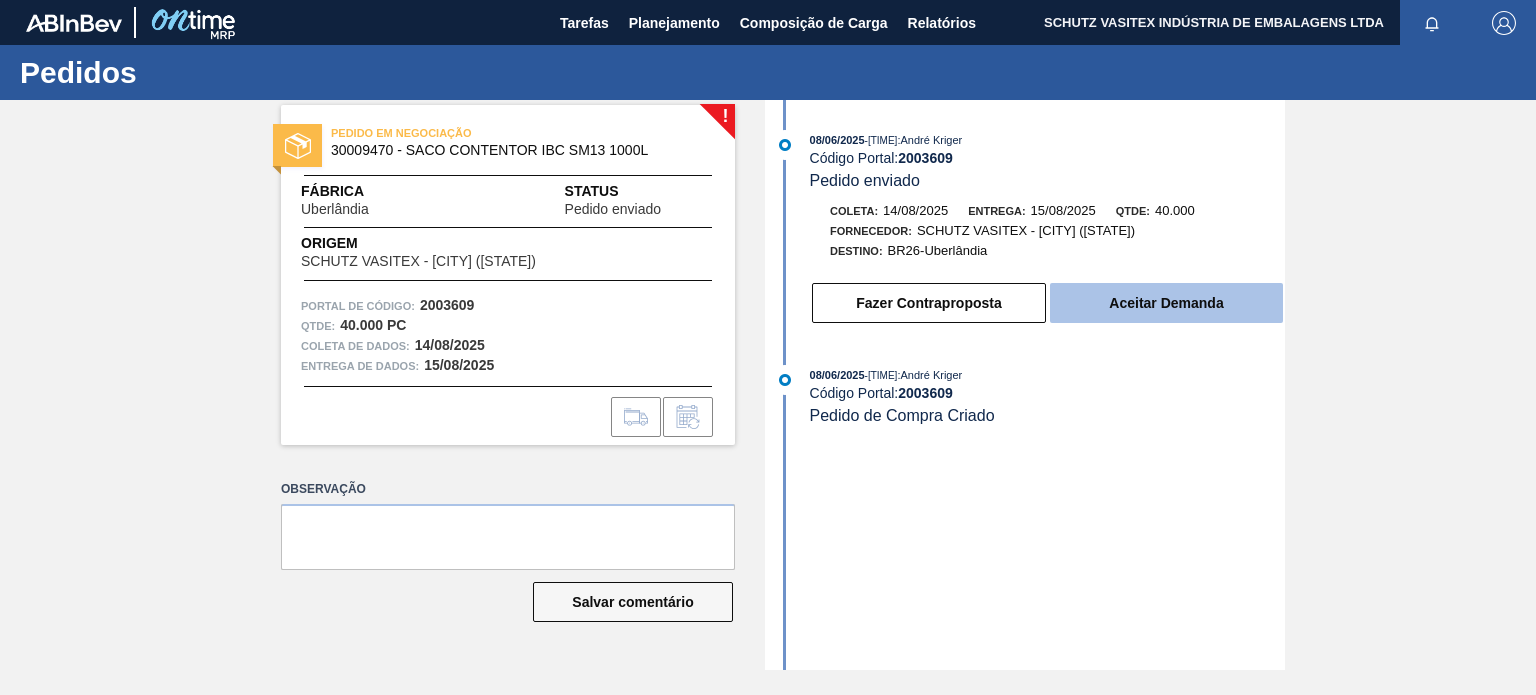 click on "Aceitar Demanda" at bounding box center (1166, 303) 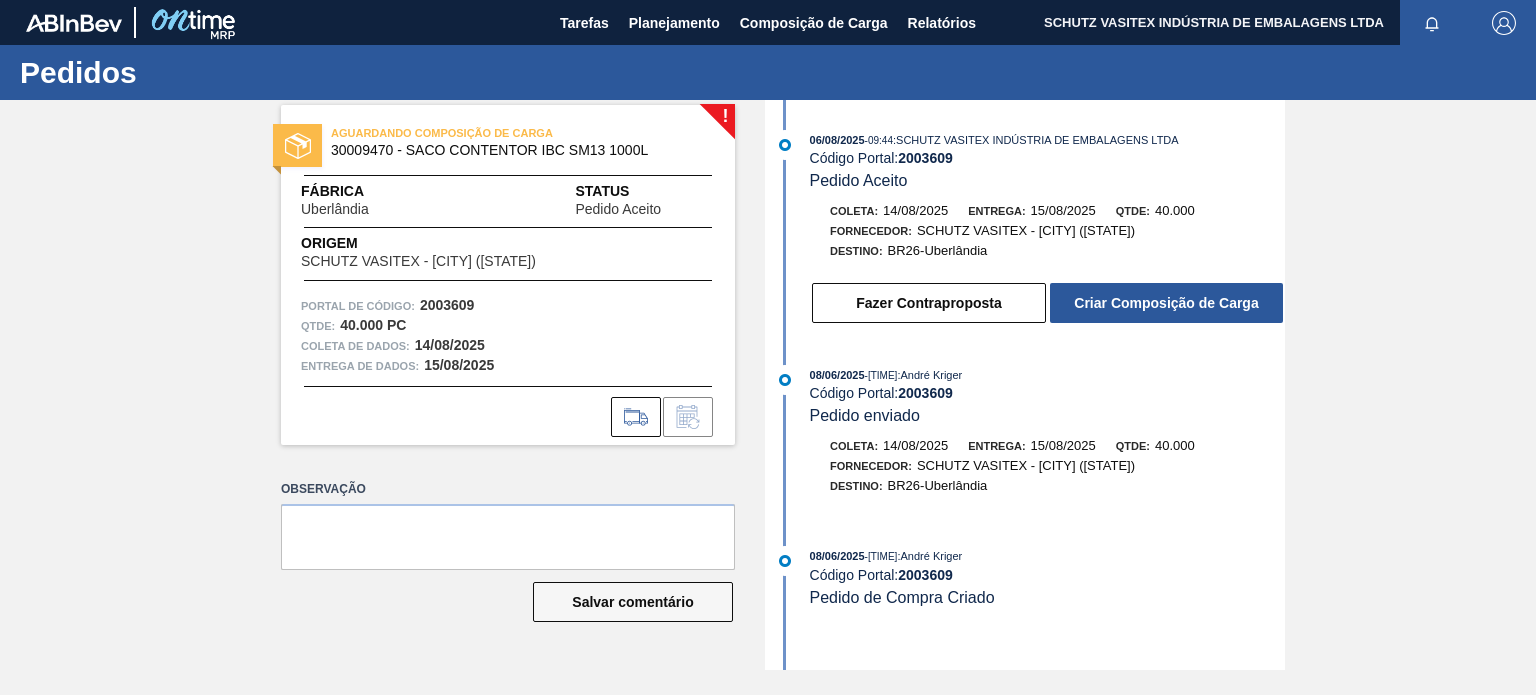 click on "Criar Composição de Carga" at bounding box center (1166, 303) 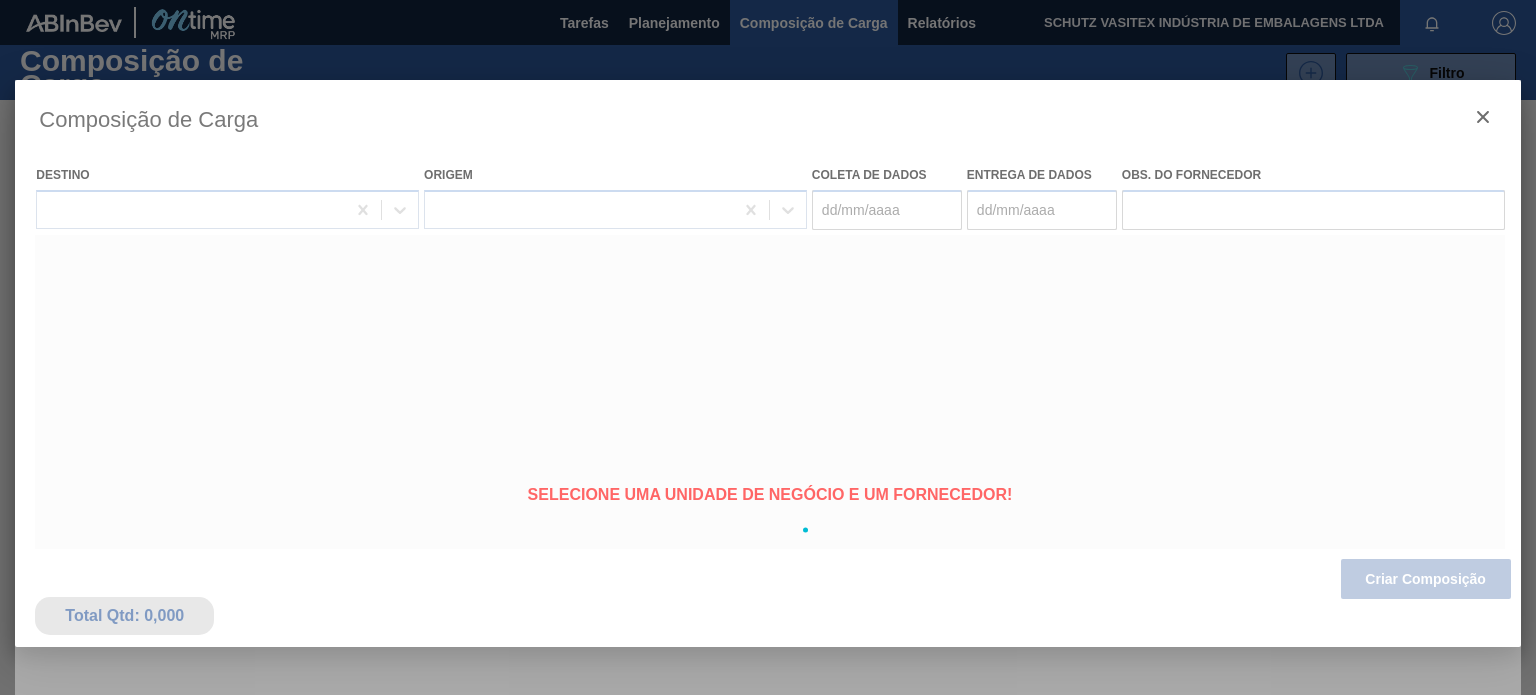 type on "14/08/2025" 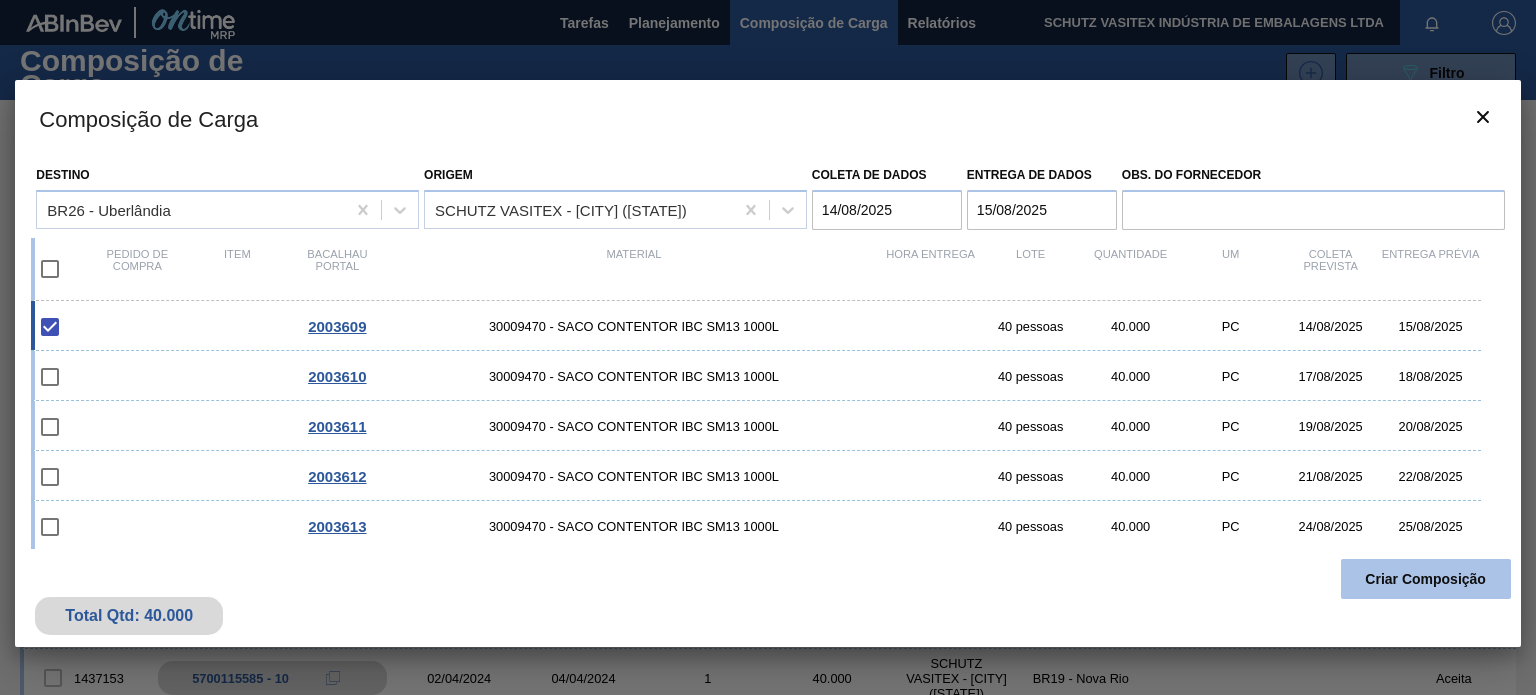 click on "Criar Composição" at bounding box center [1425, 579] 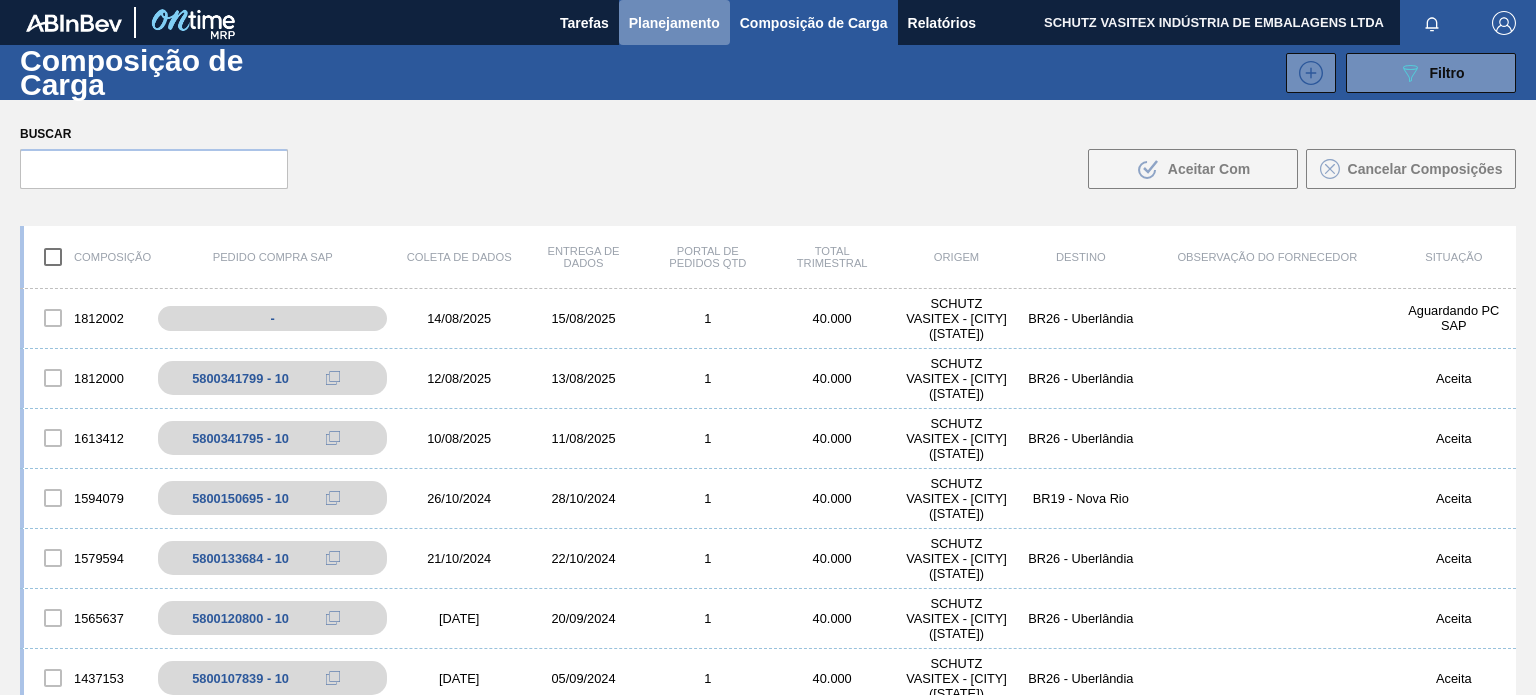 click on "Planejamento" at bounding box center [674, 23] 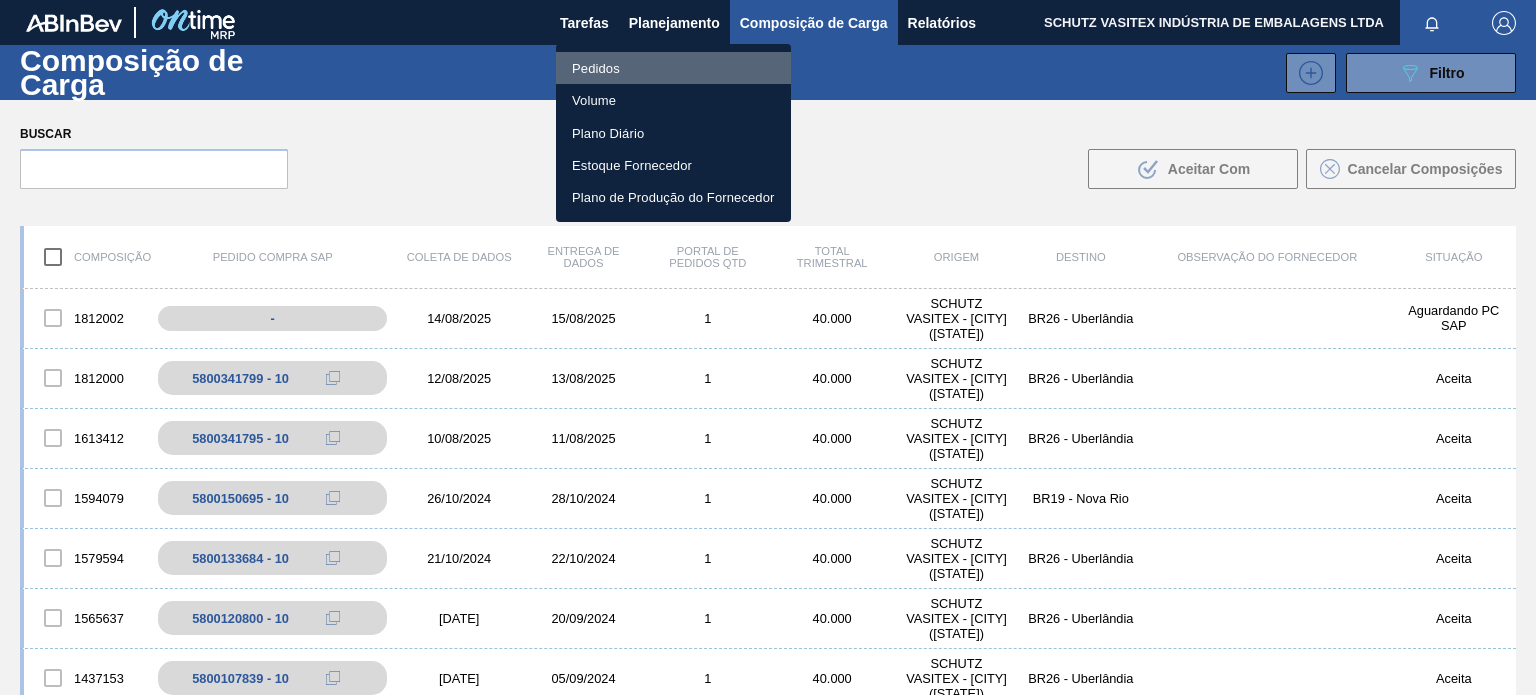 click on "Pedidos" at bounding box center [596, 68] 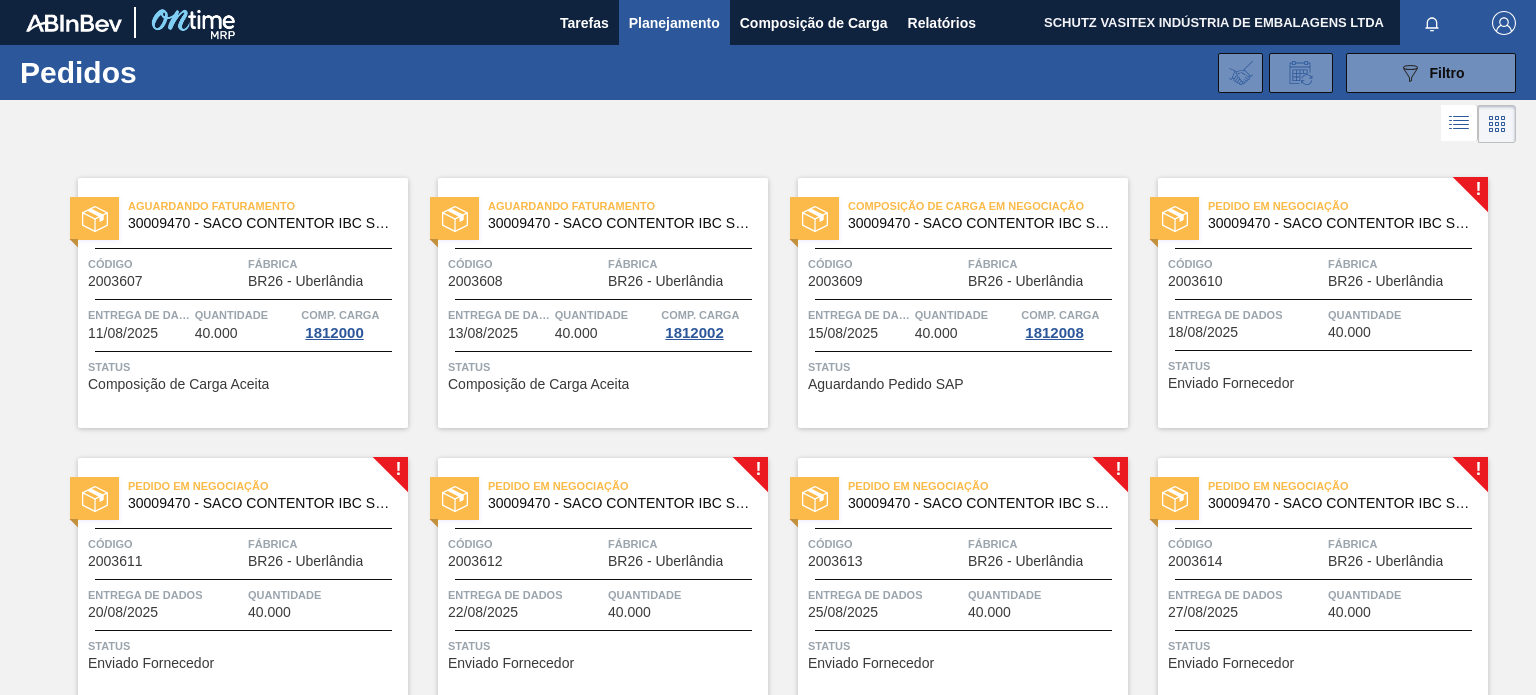 click on "Pedido em Negociação 30009470 - SACO CONTENTOR IBC SM13 1000L" at bounding box center [1323, 215] 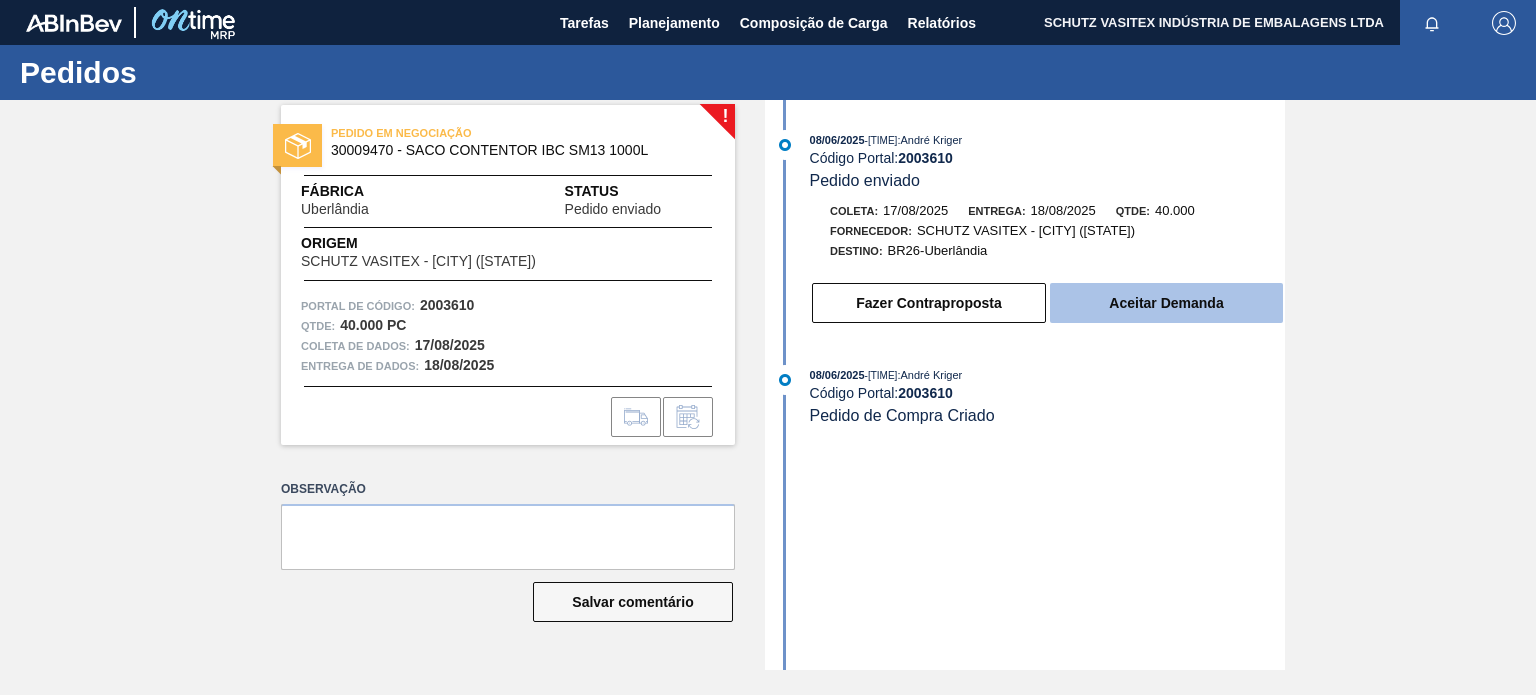 click on "Aceitar Demanda" at bounding box center (1166, 303) 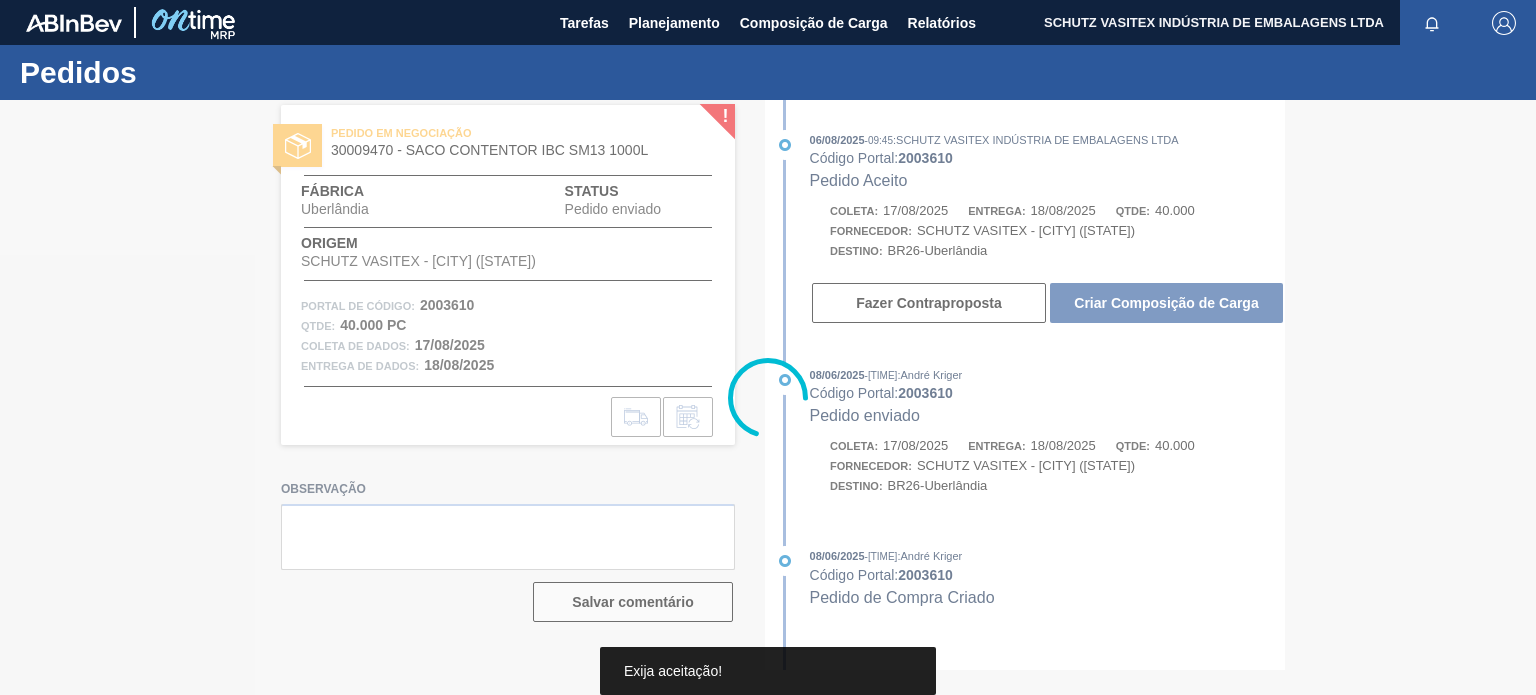 click at bounding box center [768, 397] 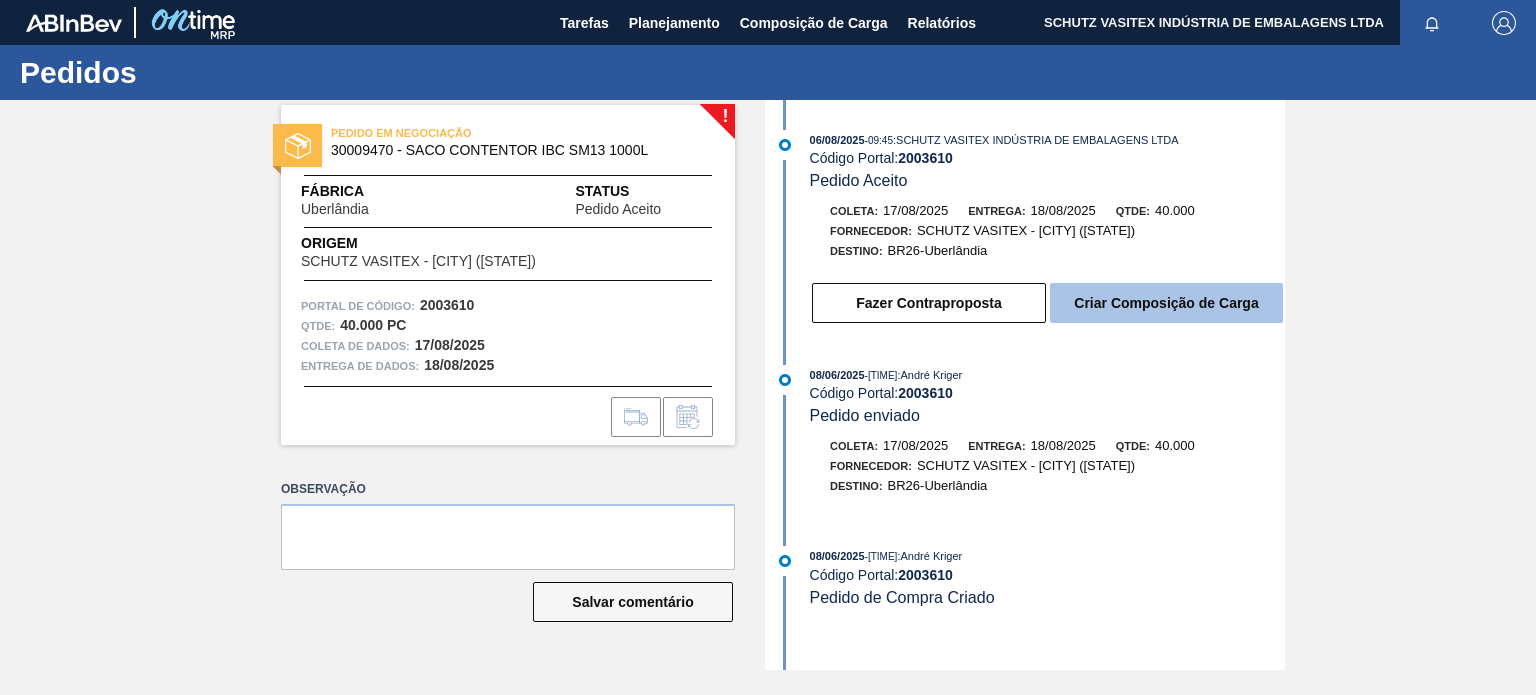 click on "Criar Composição de Carga" at bounding box center (1166, 303) 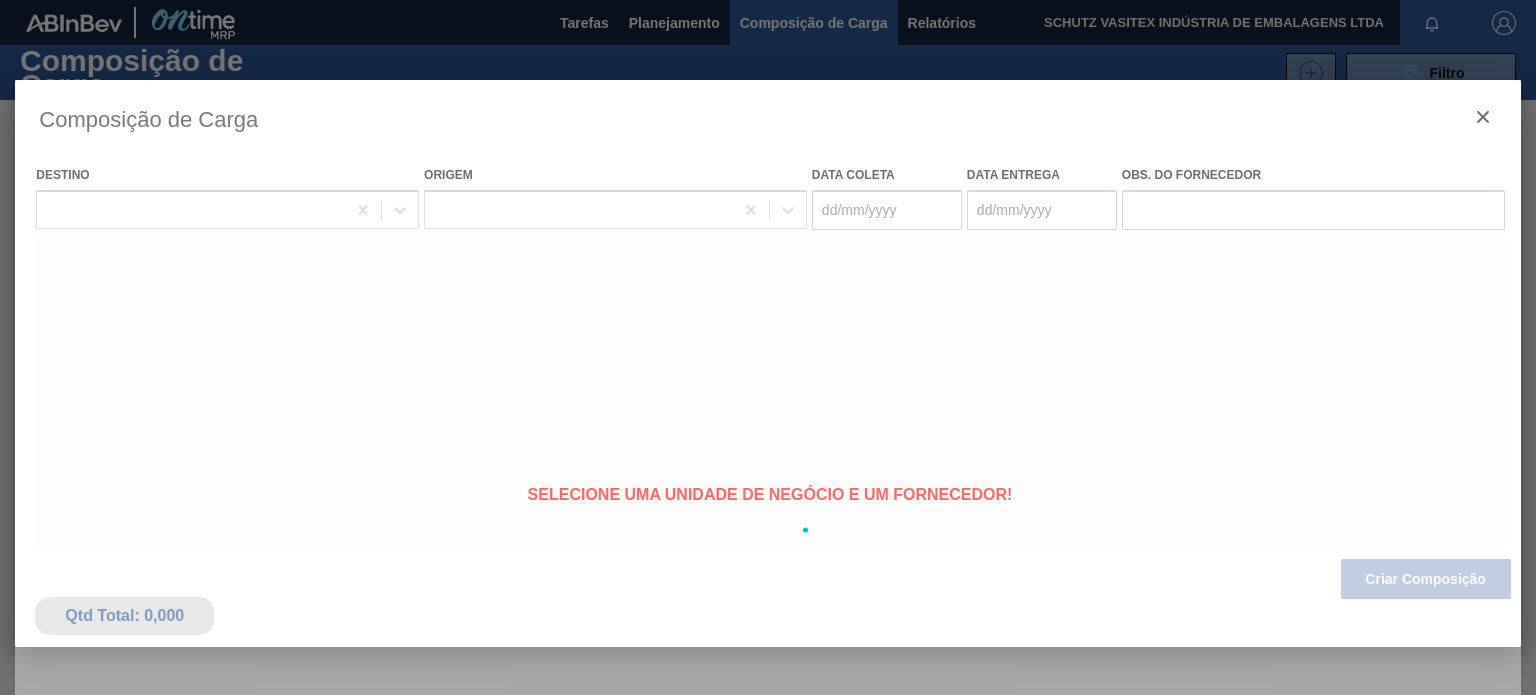 type on "17/08/2025" 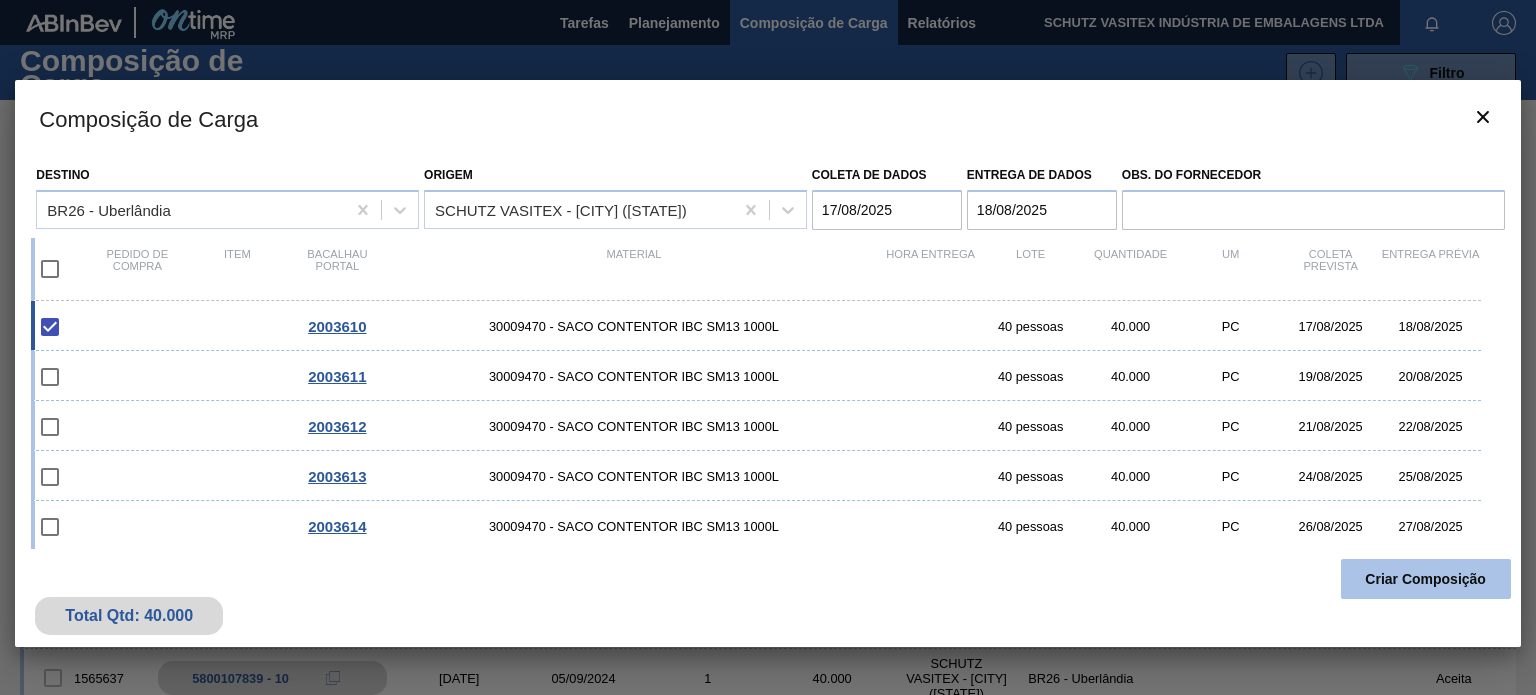 click on "Criar Composição" at bounding box center (1425, 579) 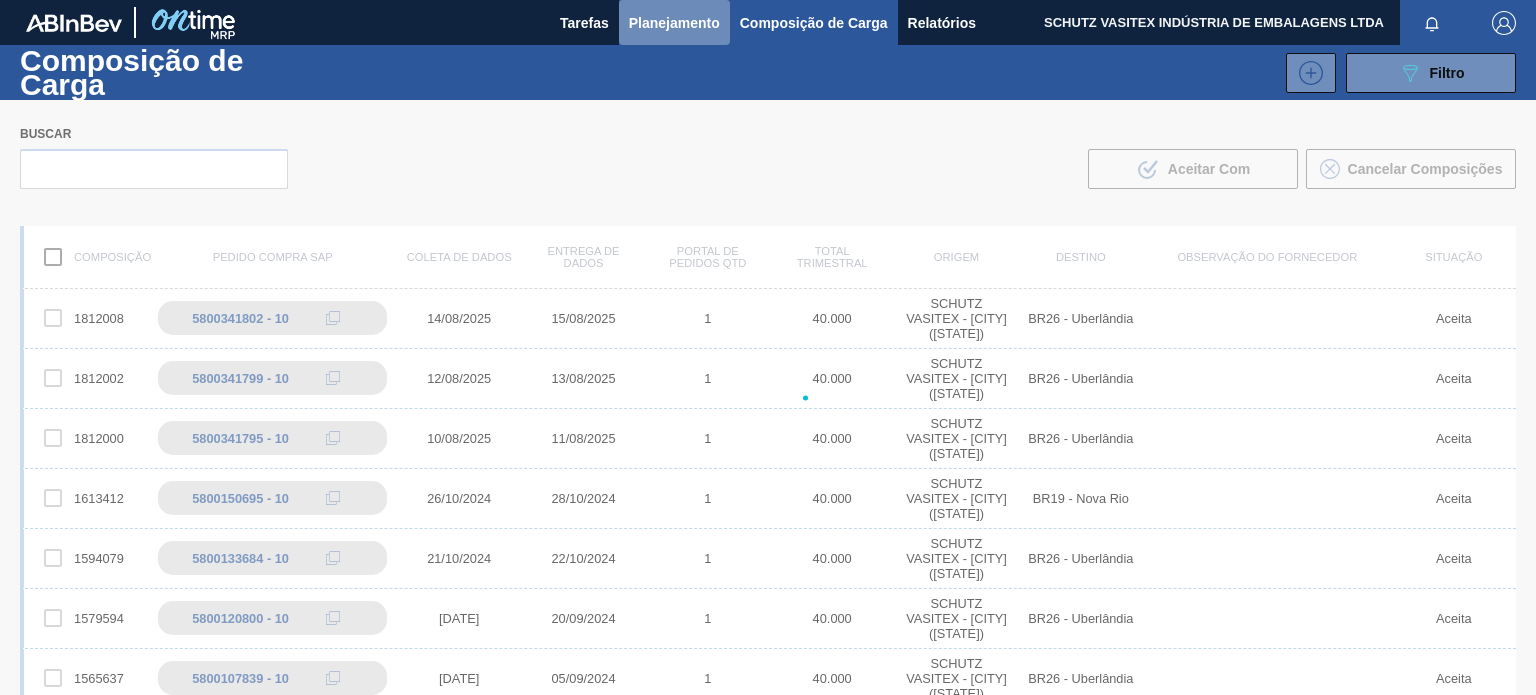 click on "Planejamento" at bounding box center (674, 23) 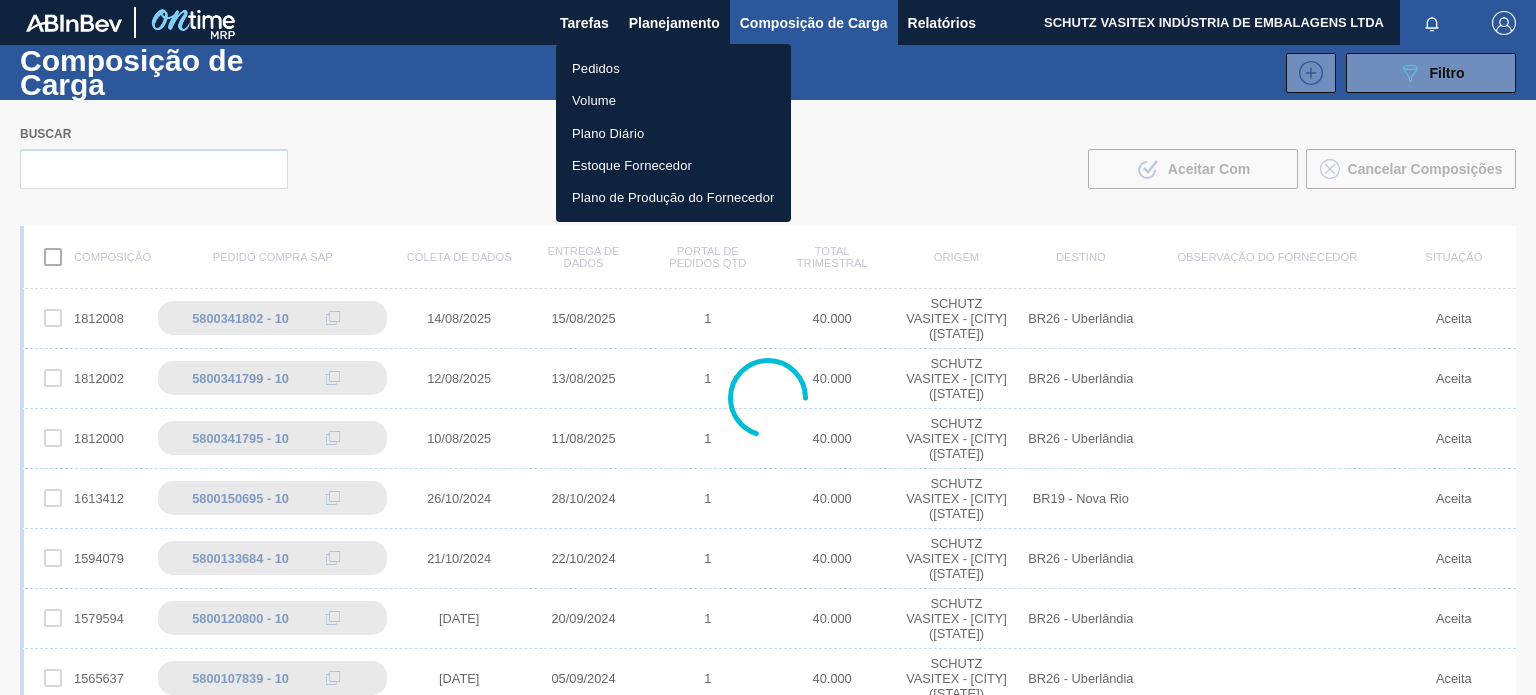 click on "Pedidos" at bounding box center (673, 68) 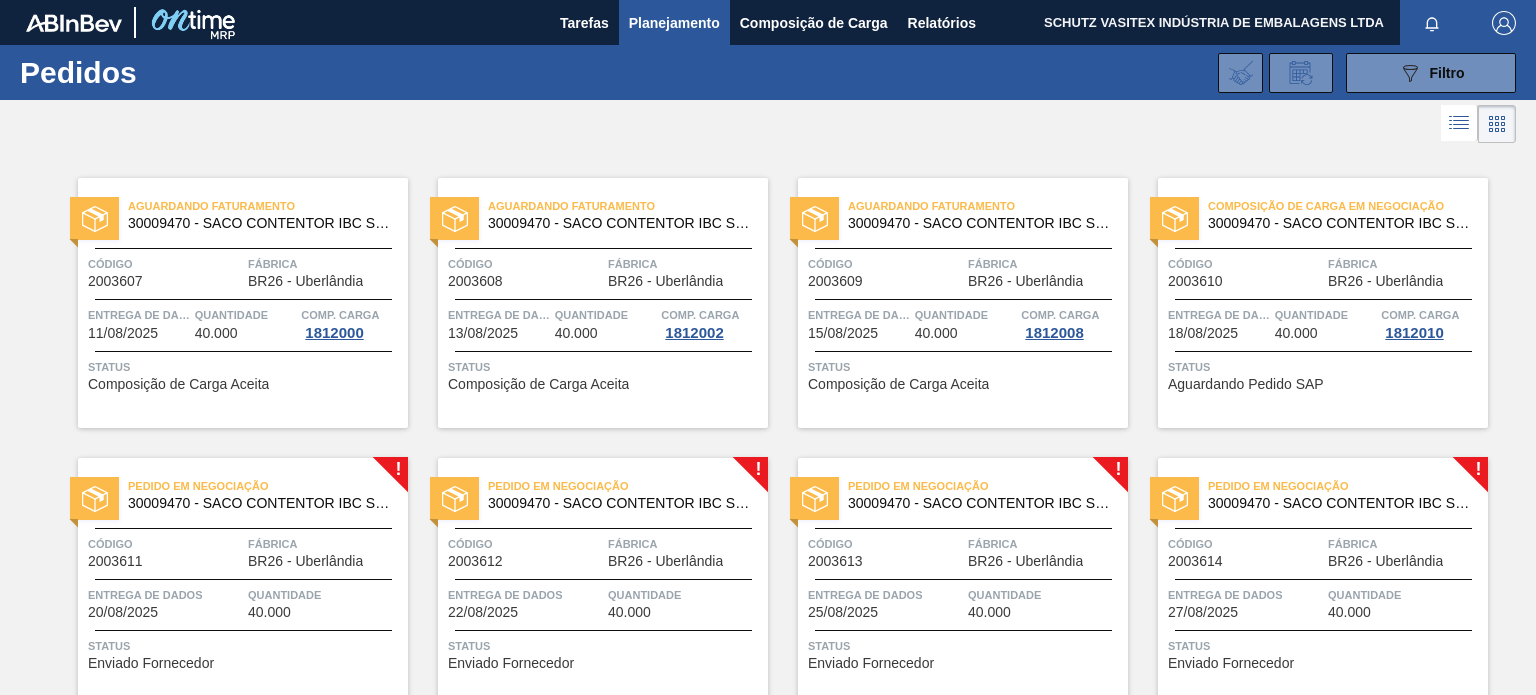 scroll, scrollTop: 86, scrollLeft: 0, axis: vertical 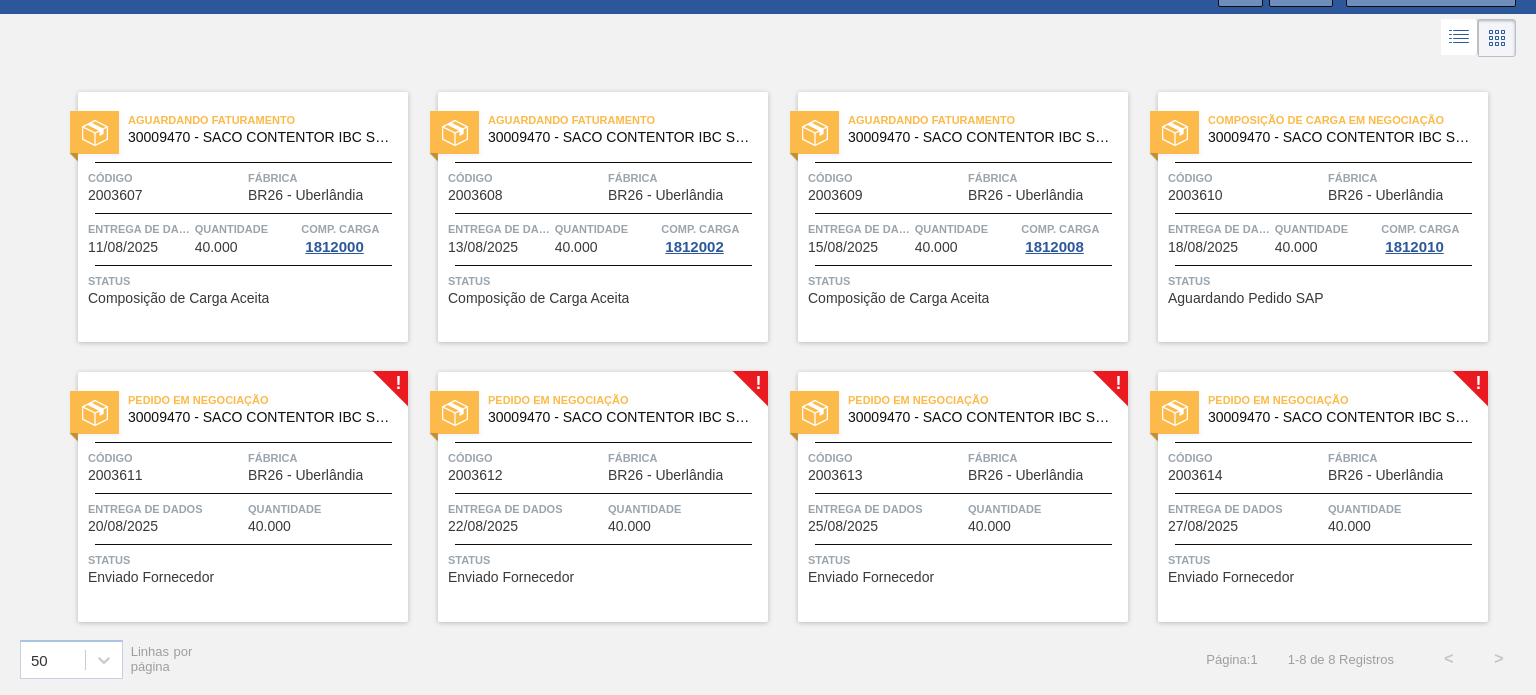 click on "30009470 - SACO CONTENTOR IBC SM13 1000L" at bounding box center (286, 417) 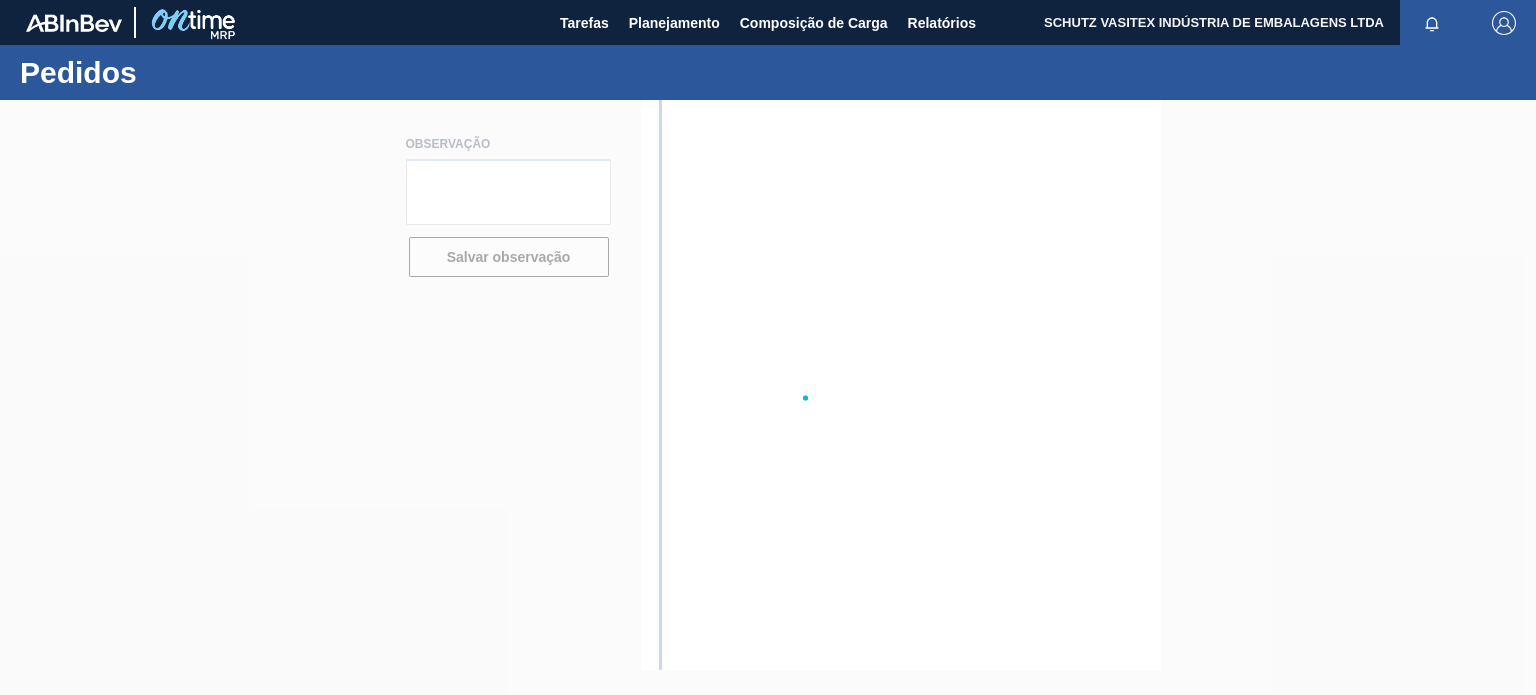 scroll, scrollTop: 0, scrollLeft: 0, axis: both 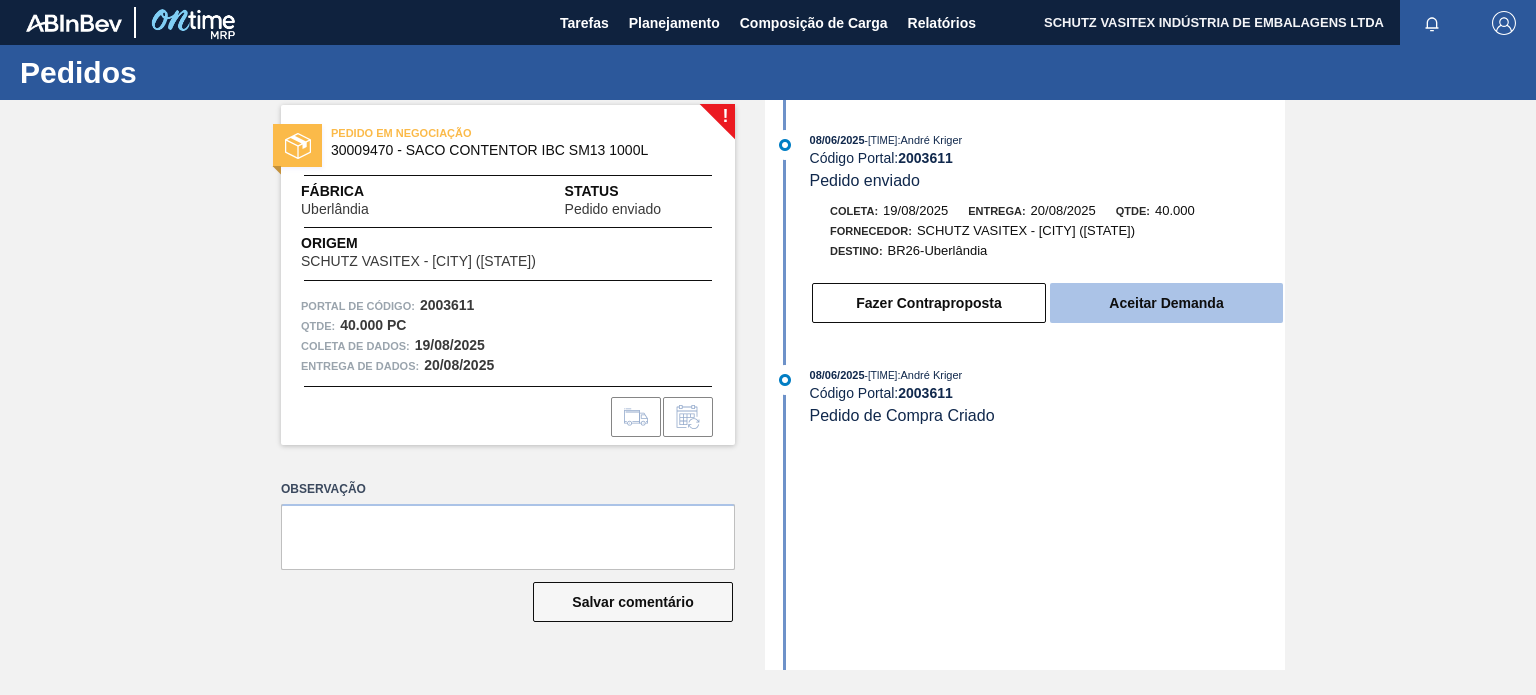 click on "Aceitar Demanda" at bounding box center (1166, 303) 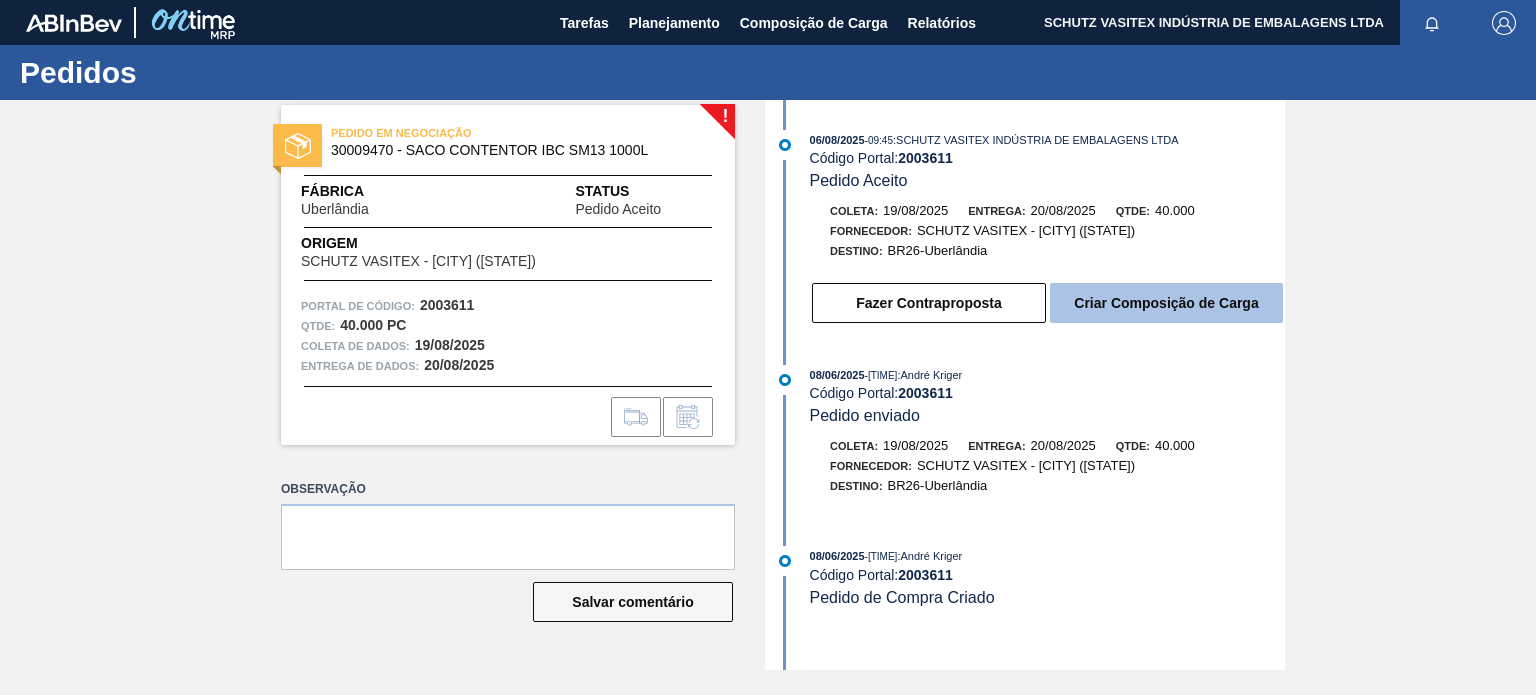 click on "Criar Composição de Carga" at bounding box center [1166, 303] 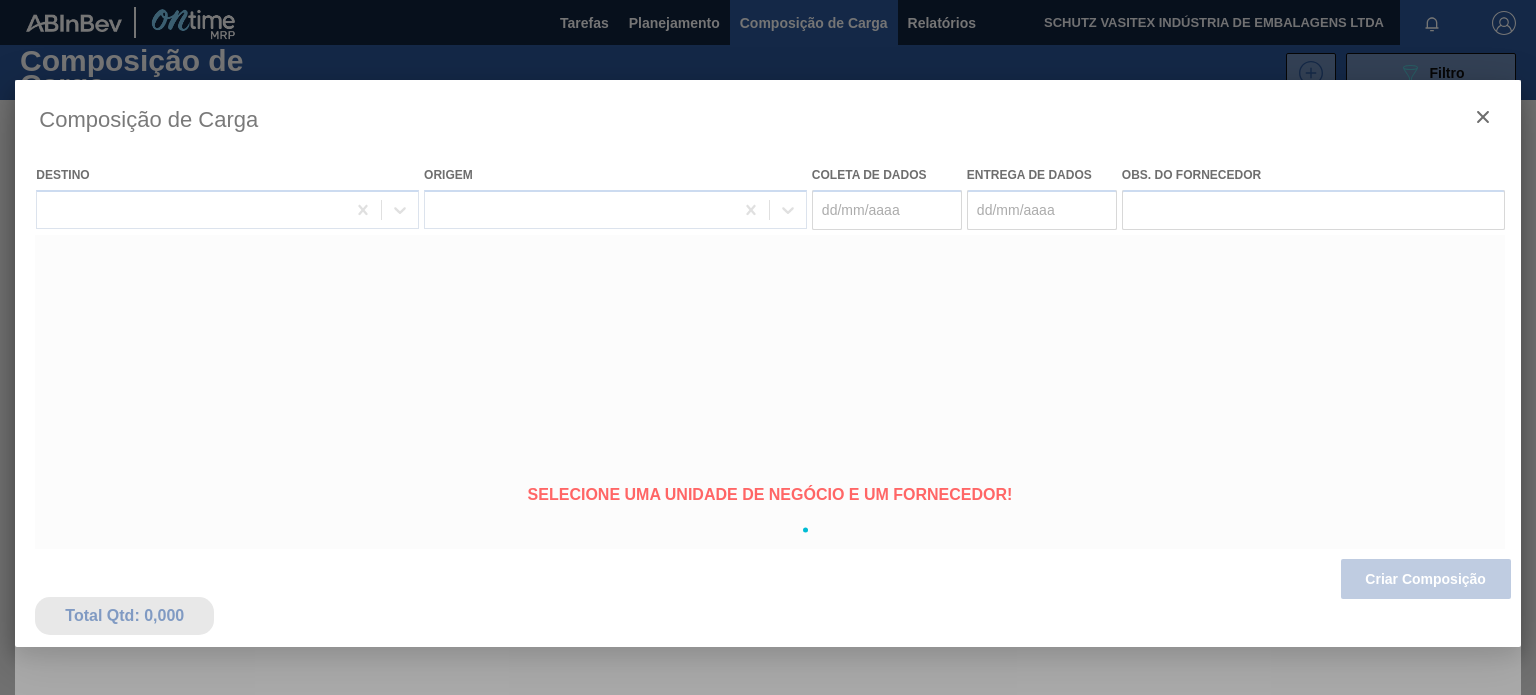 type on "19/08/2025" 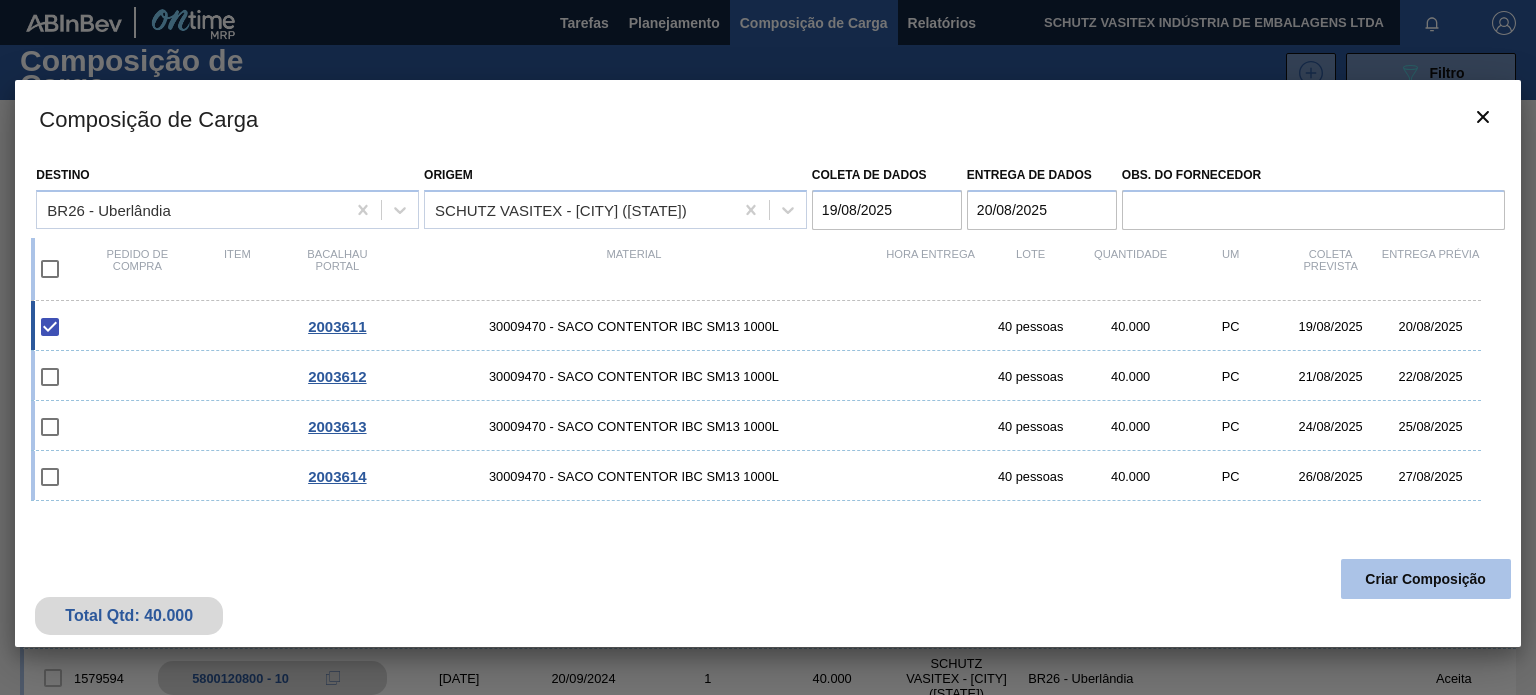 click on "Criar Composição" at bounding box center [1425, 579] 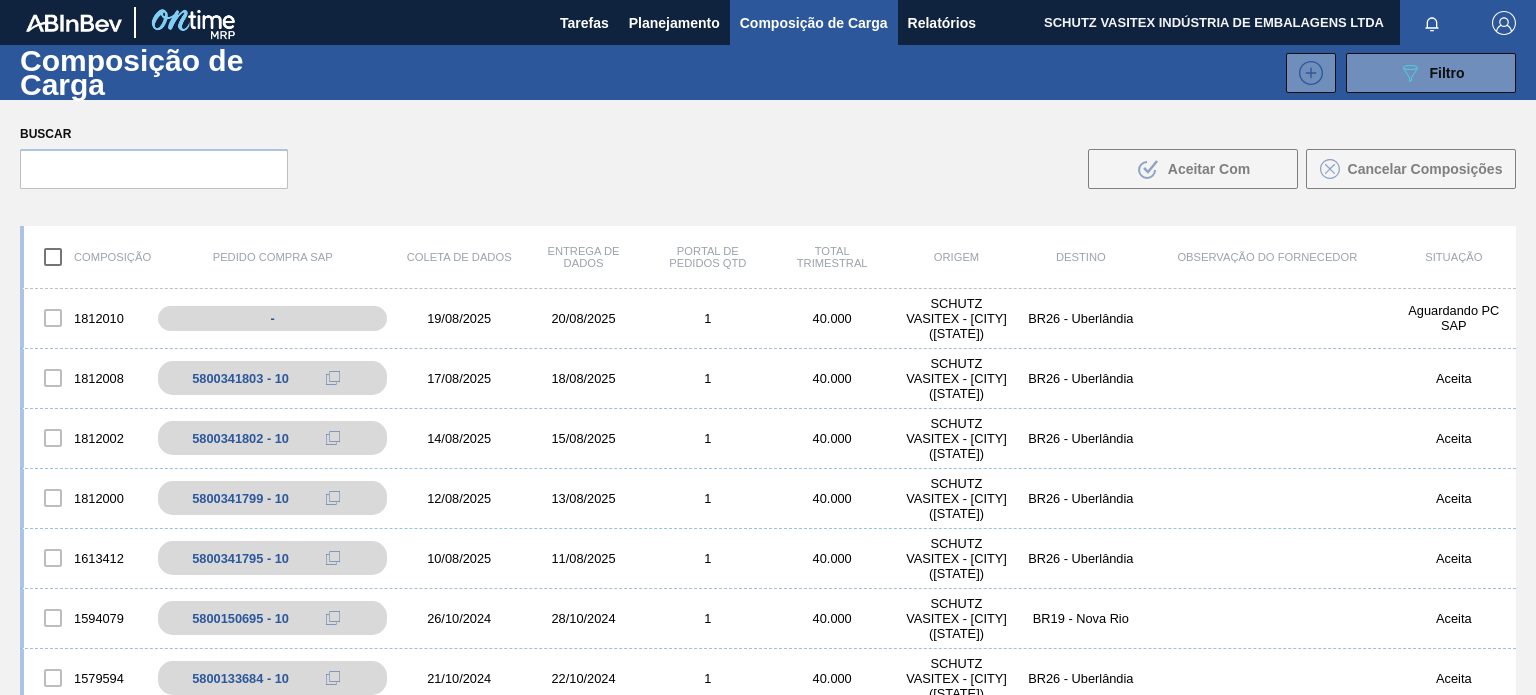 drag, startPoint x: 648, startPoint y: 11, endPoint x: 653, endPoint y: 64, distance: 53.235325 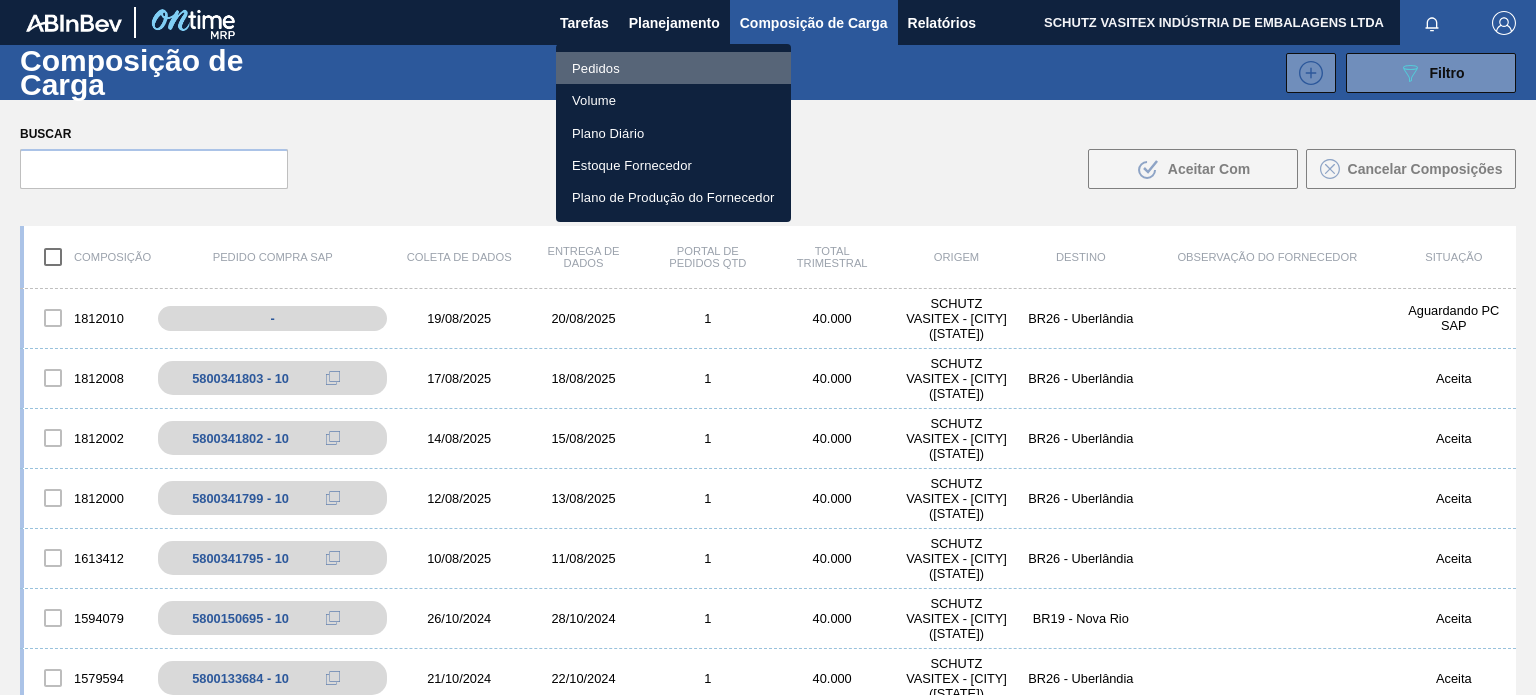 click on "Pedidos" at bounding box center [596, 68] 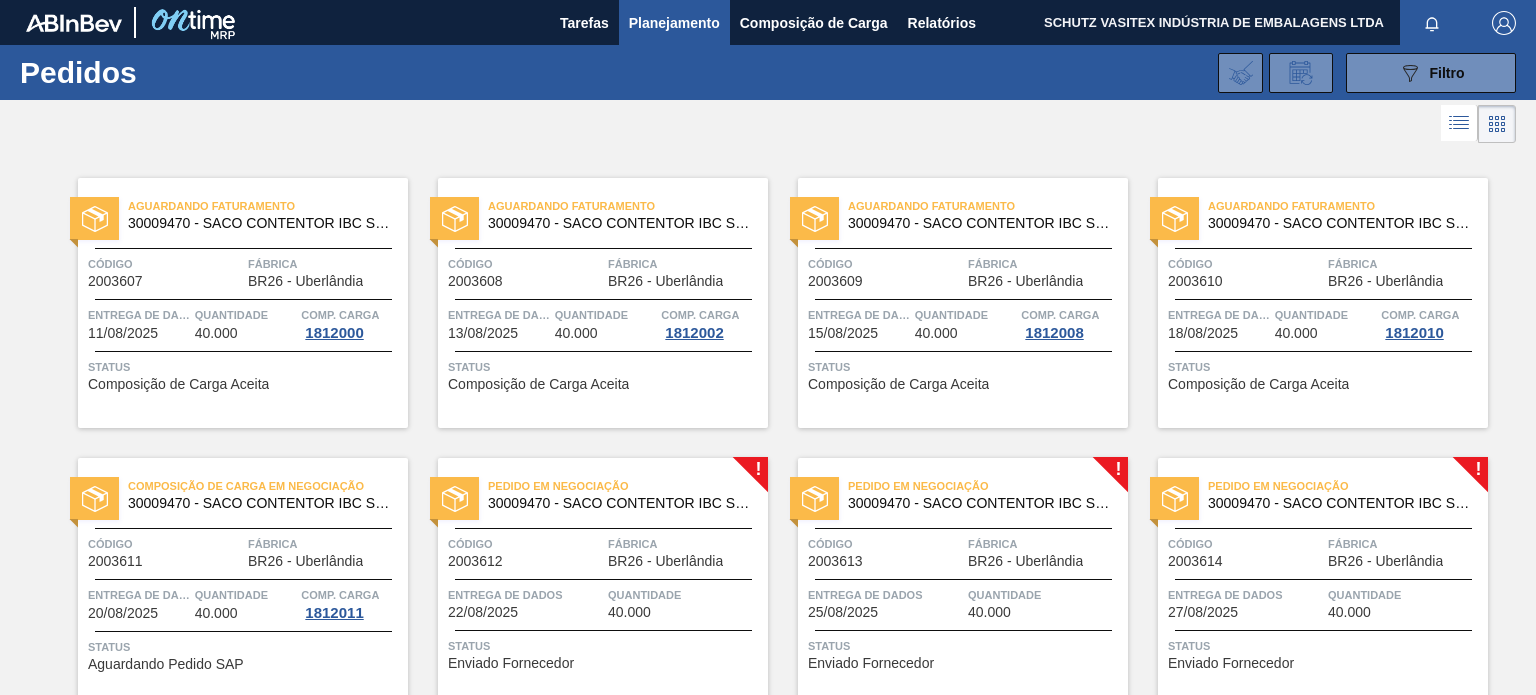 click on "30009470 - SACO CONTENTOR IBC SM13 1000L" at bounding box center (646, 503) 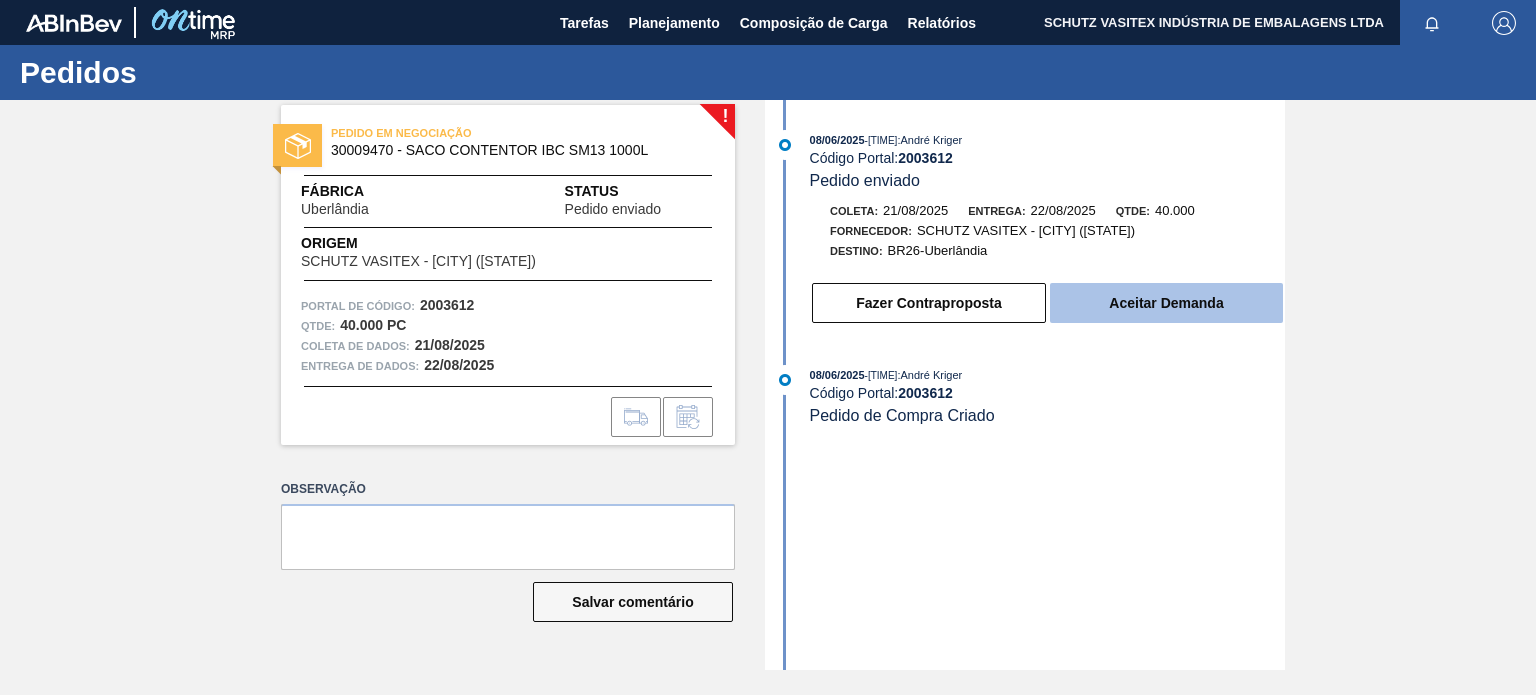 click on "Aceitar Demanda" at bounding box center [1166, 303] 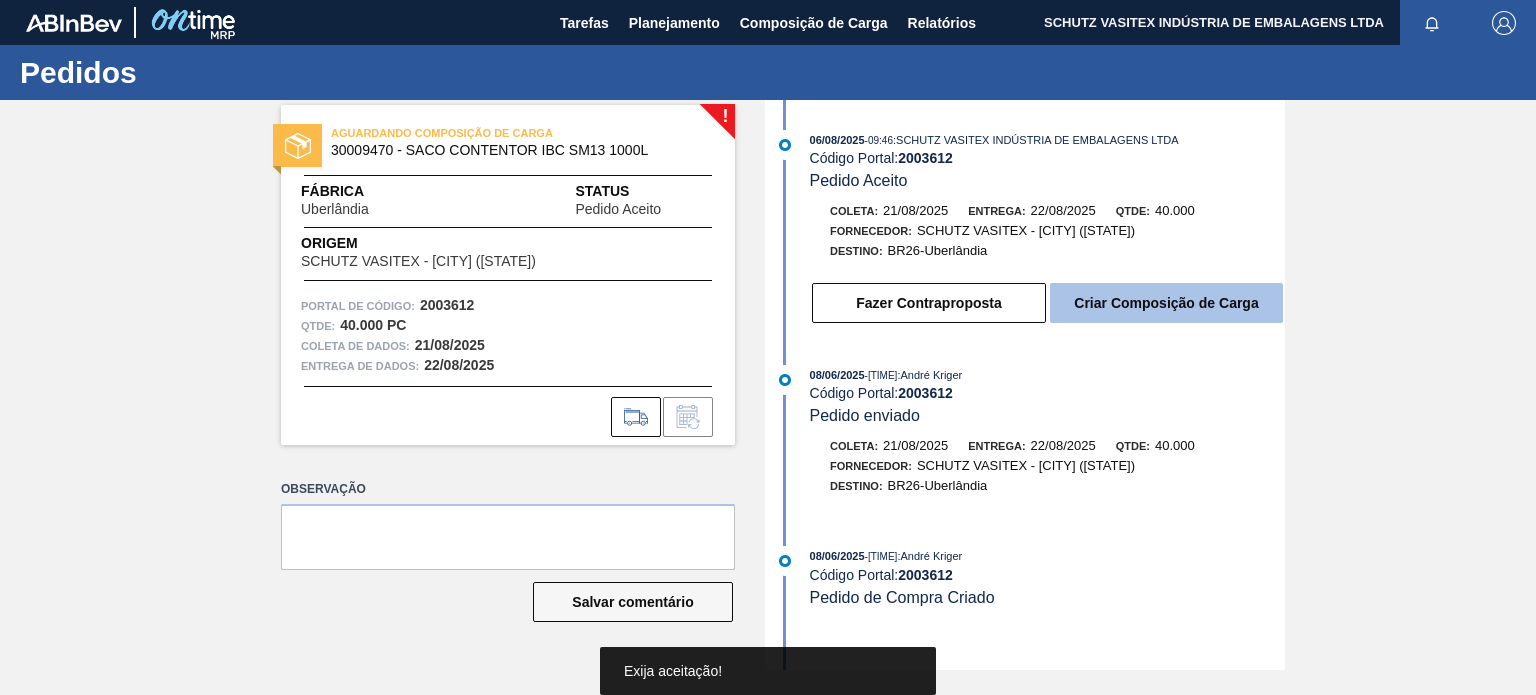 click on "Criar Composição de Carga" at bounding box center [1166, 303] 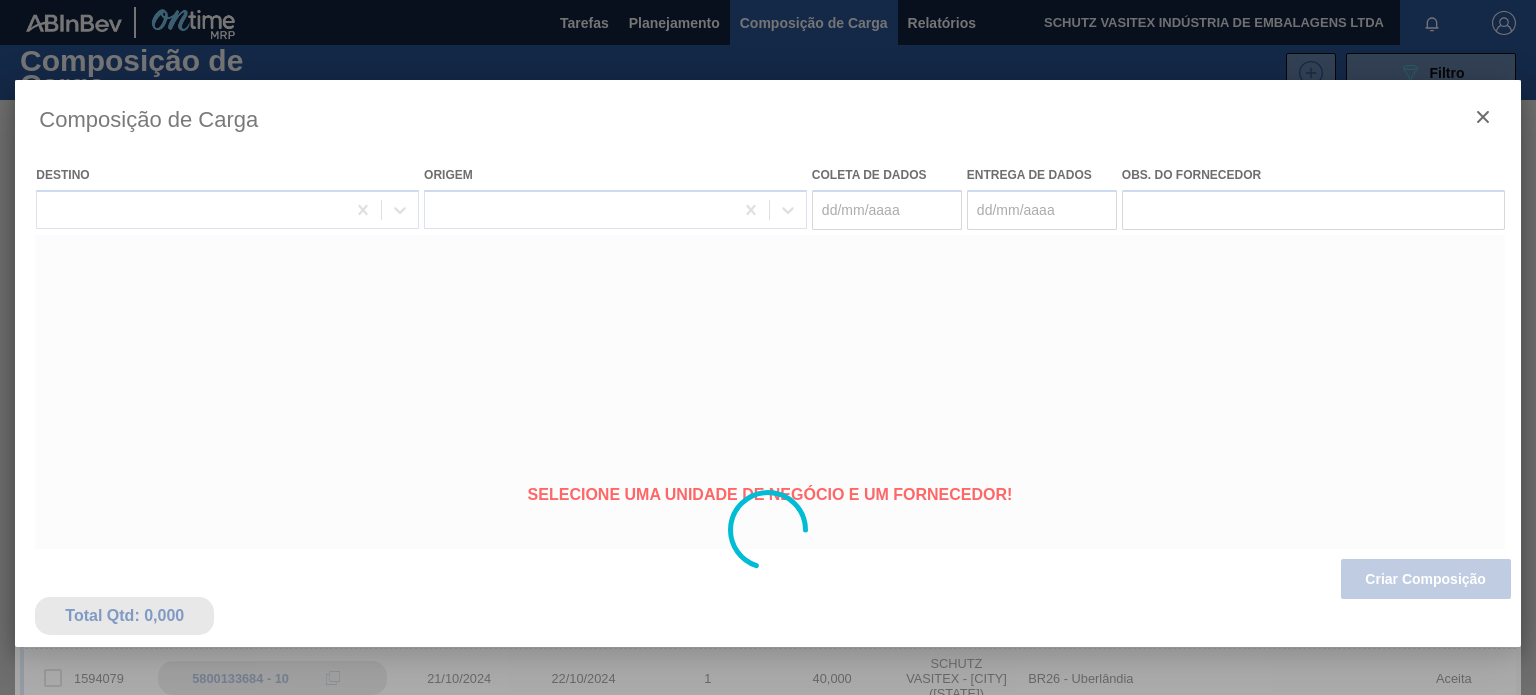 type on "21/08/2025" 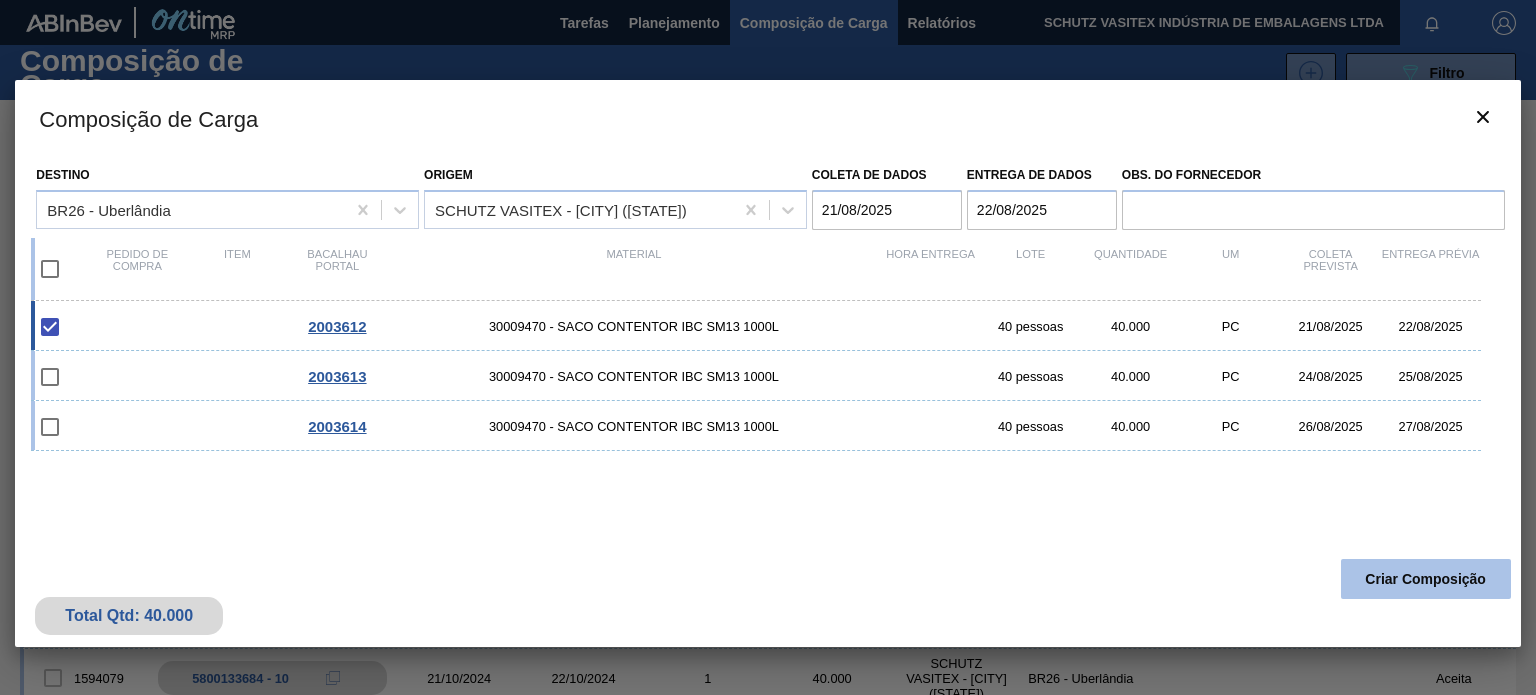 click on "Criar Composição" at bounding box center (1425, 579) 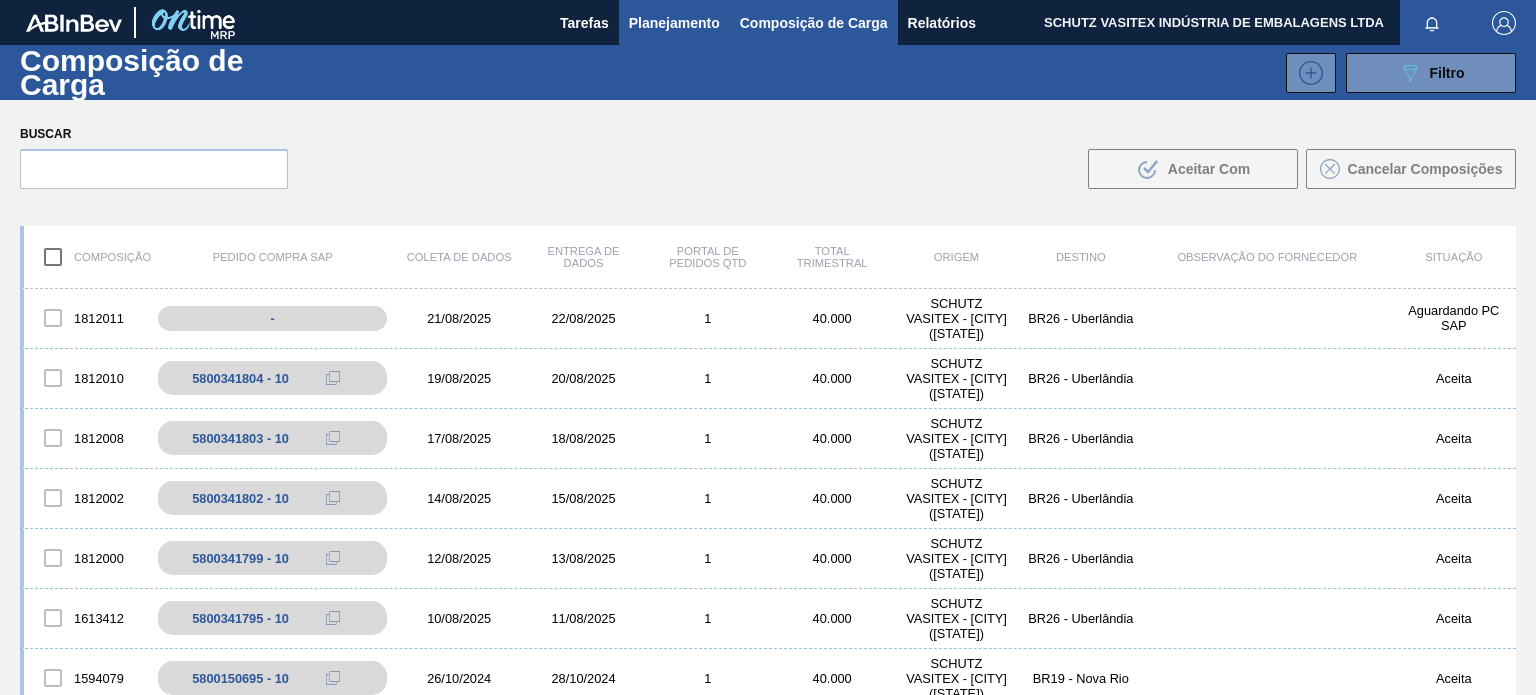 click on "Planejamento" at bounding box center [674, 23] 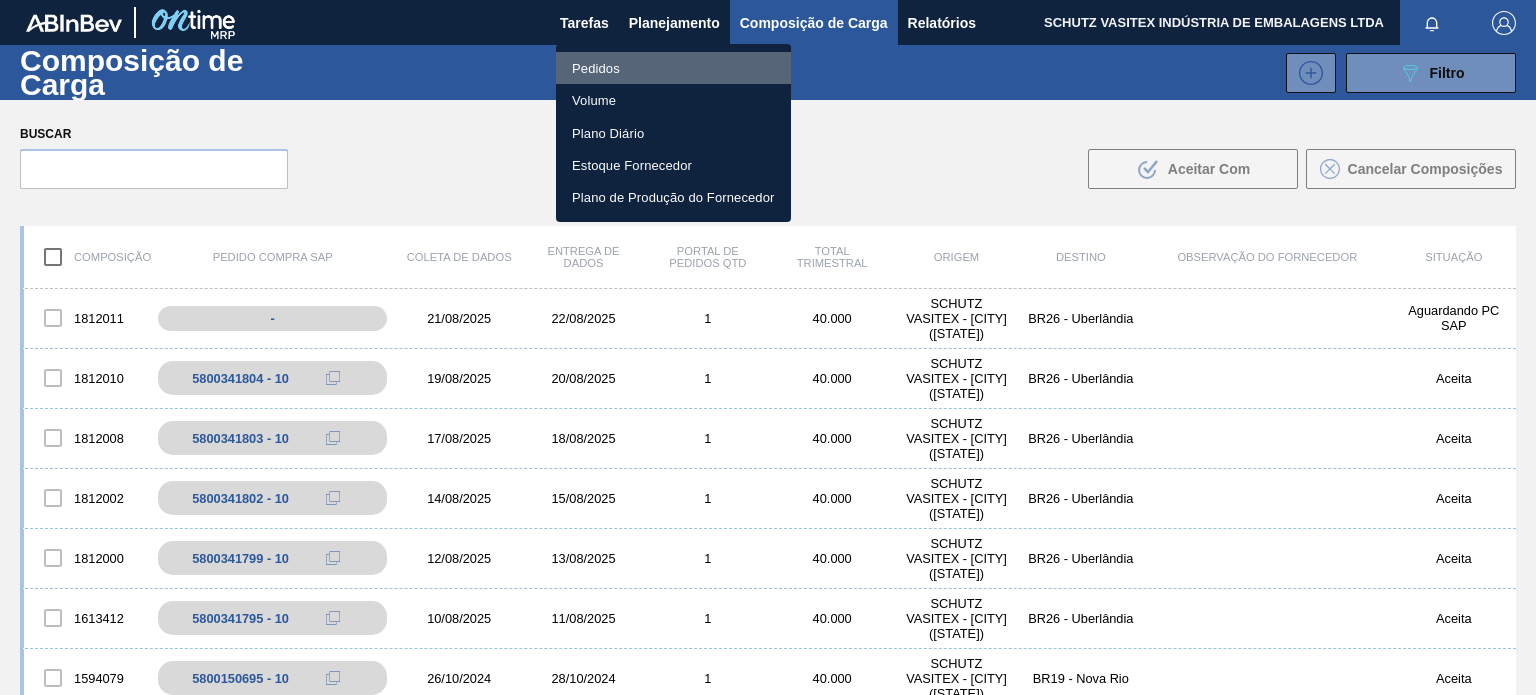 click on "Pedidos" at bounding box center (673, 68) 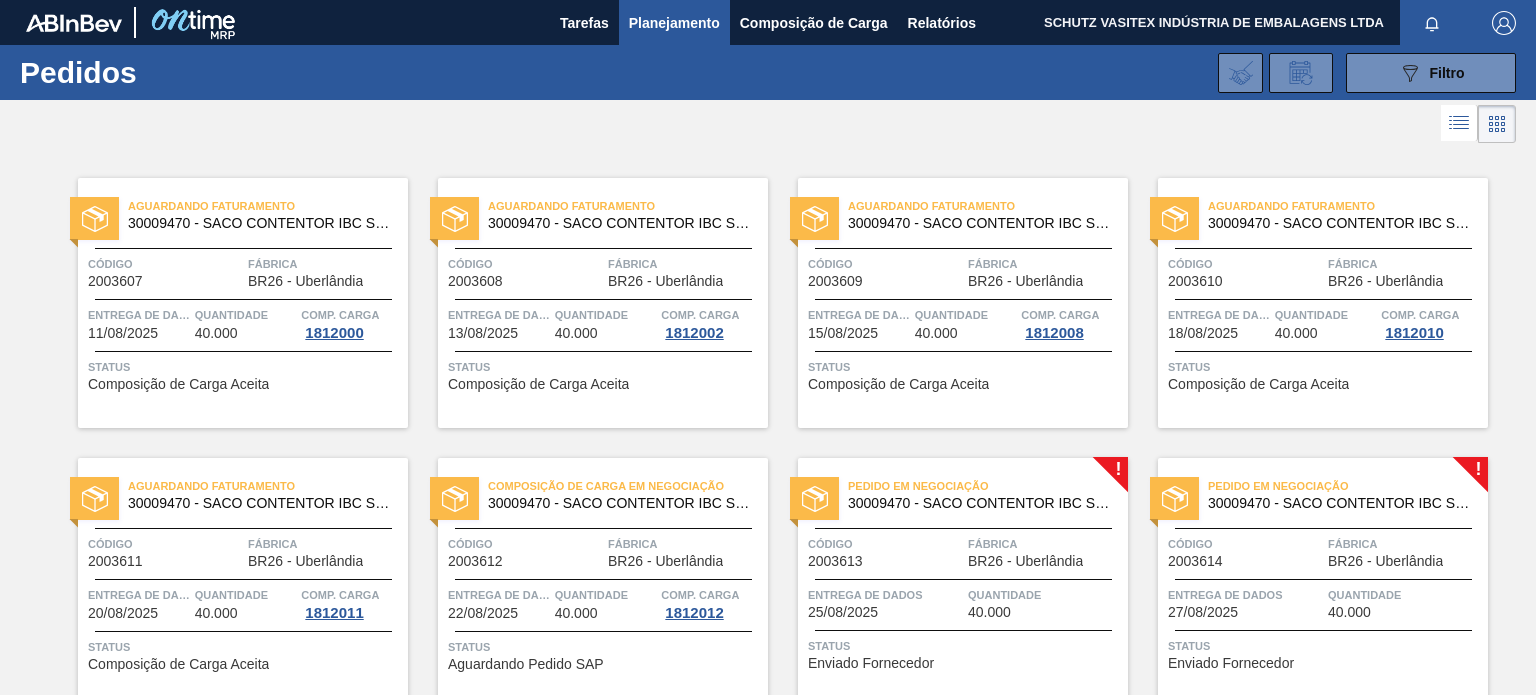 click on "Quantidade" at bounding box center [1045, 595] 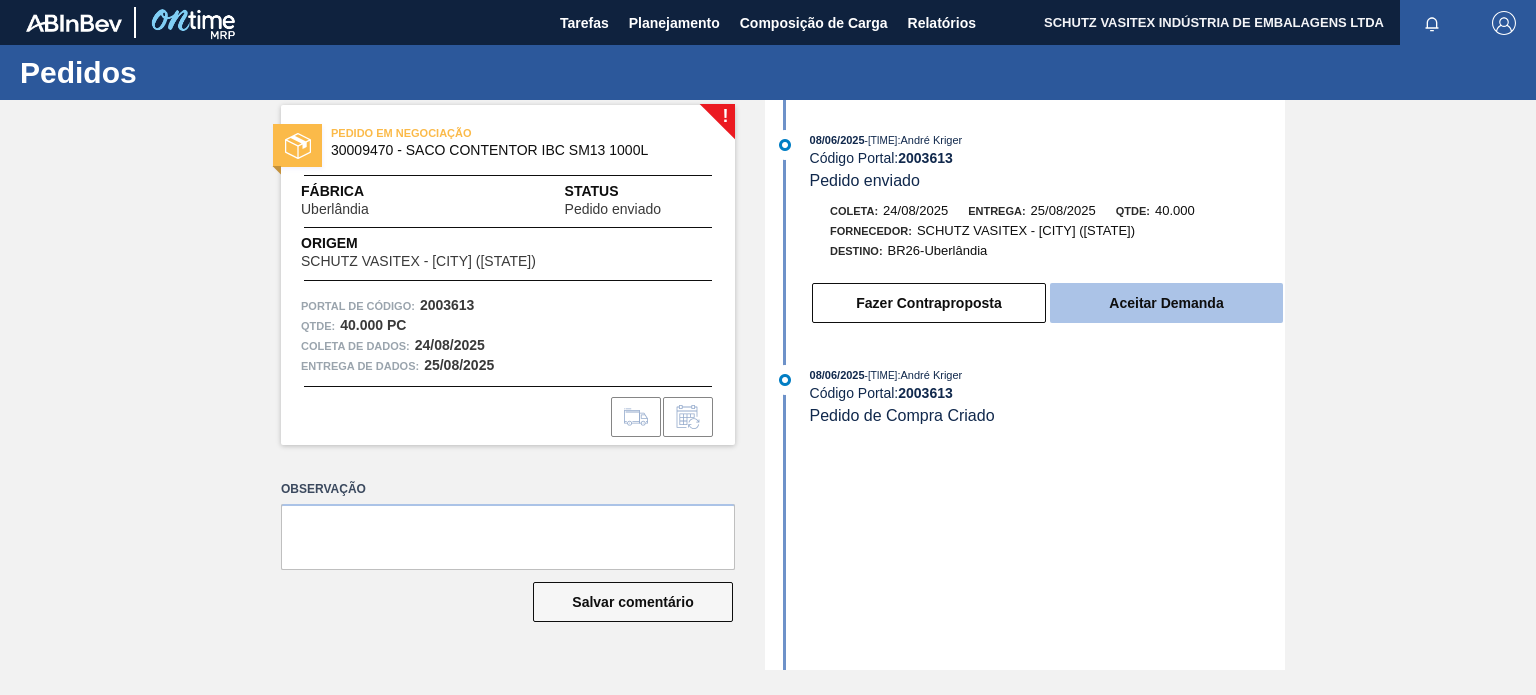 click on "Aceitar Demanda" at bounding box center (1166, 303) 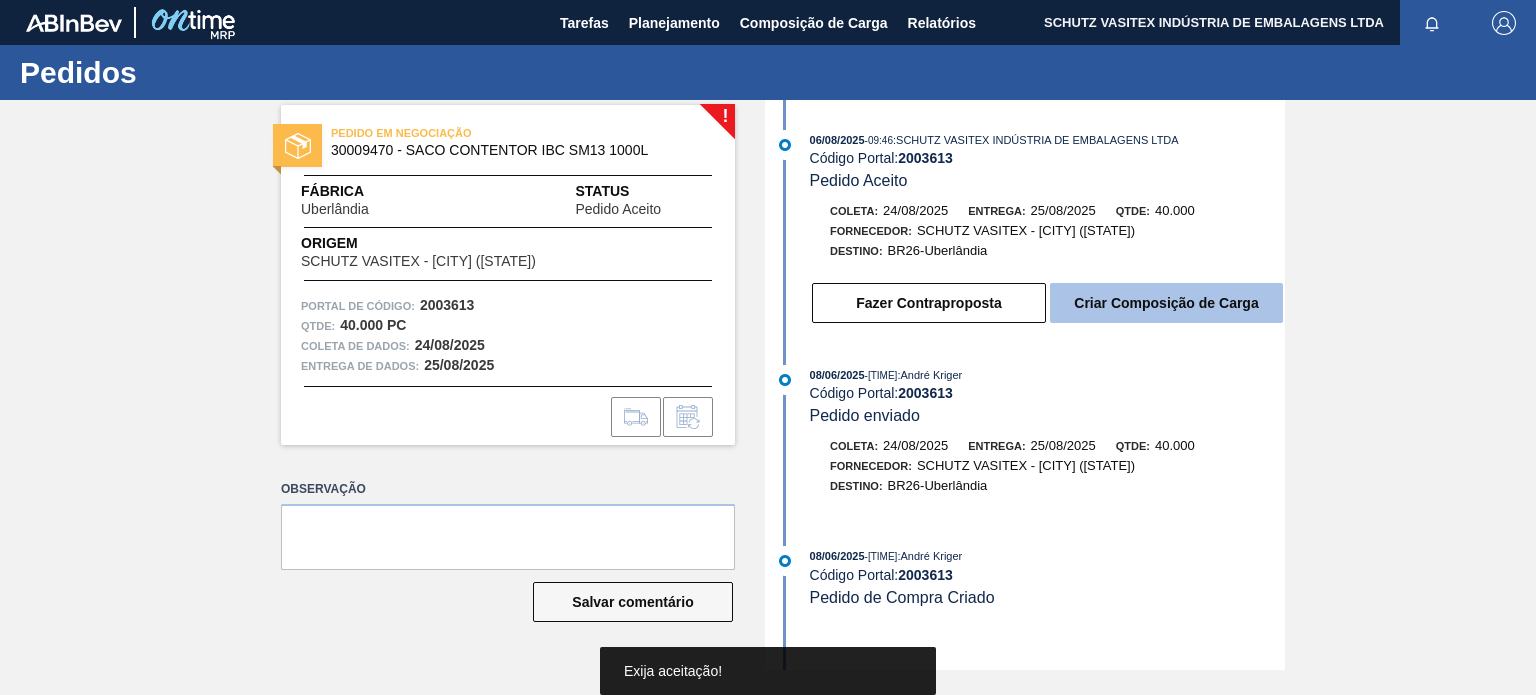click on "Criar Composição de Carga" at bounding box center [1166, 303] 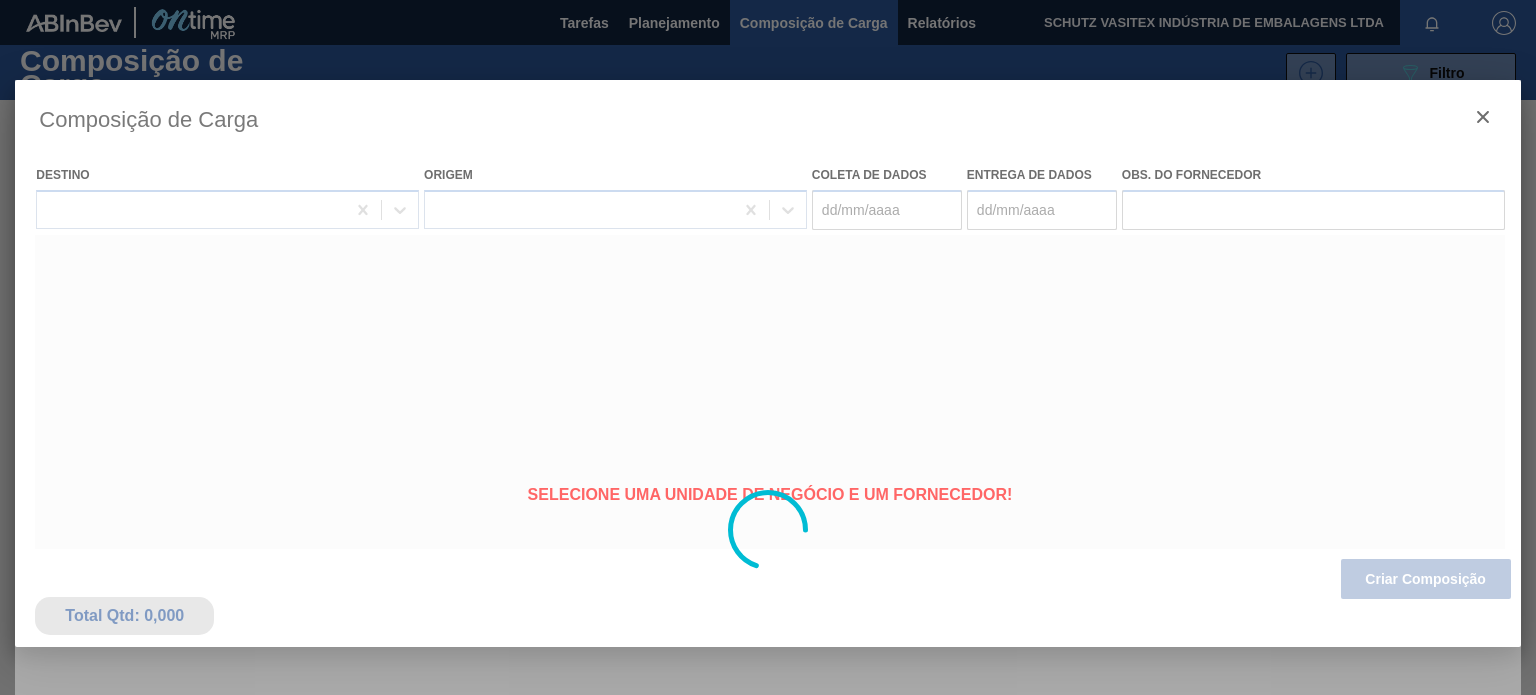 type on "24/08/2025" 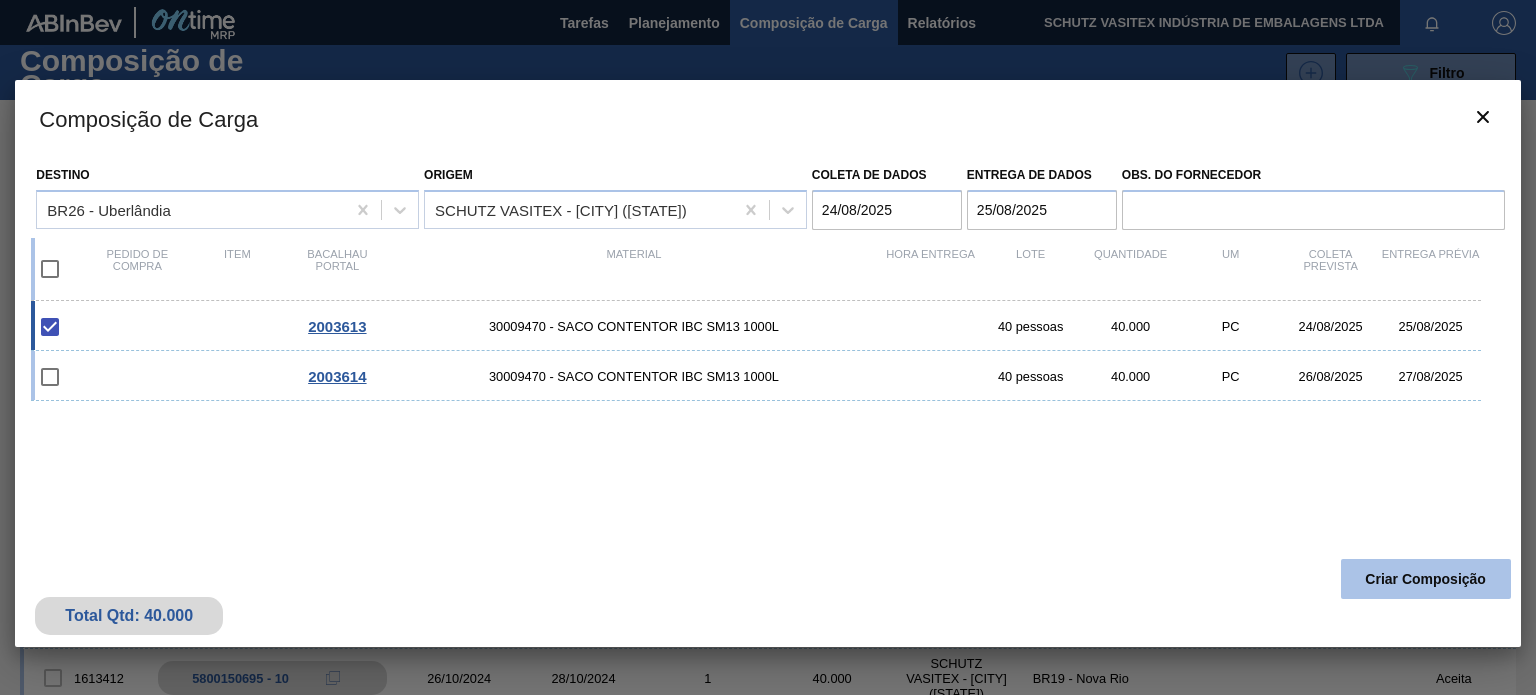 click on "Criar Composição" at bounding box center (1426, 579) 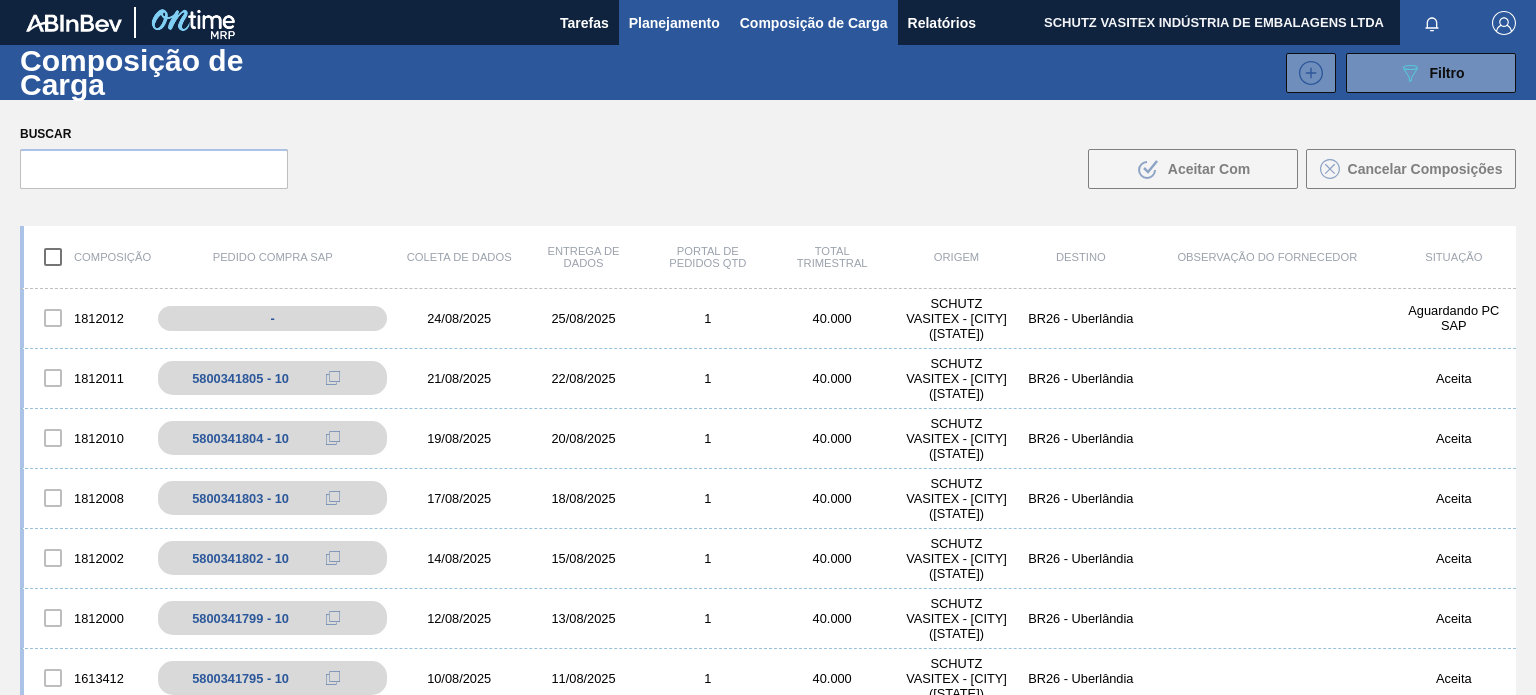 click on "Planejamento" at bounding box center (674, 23) 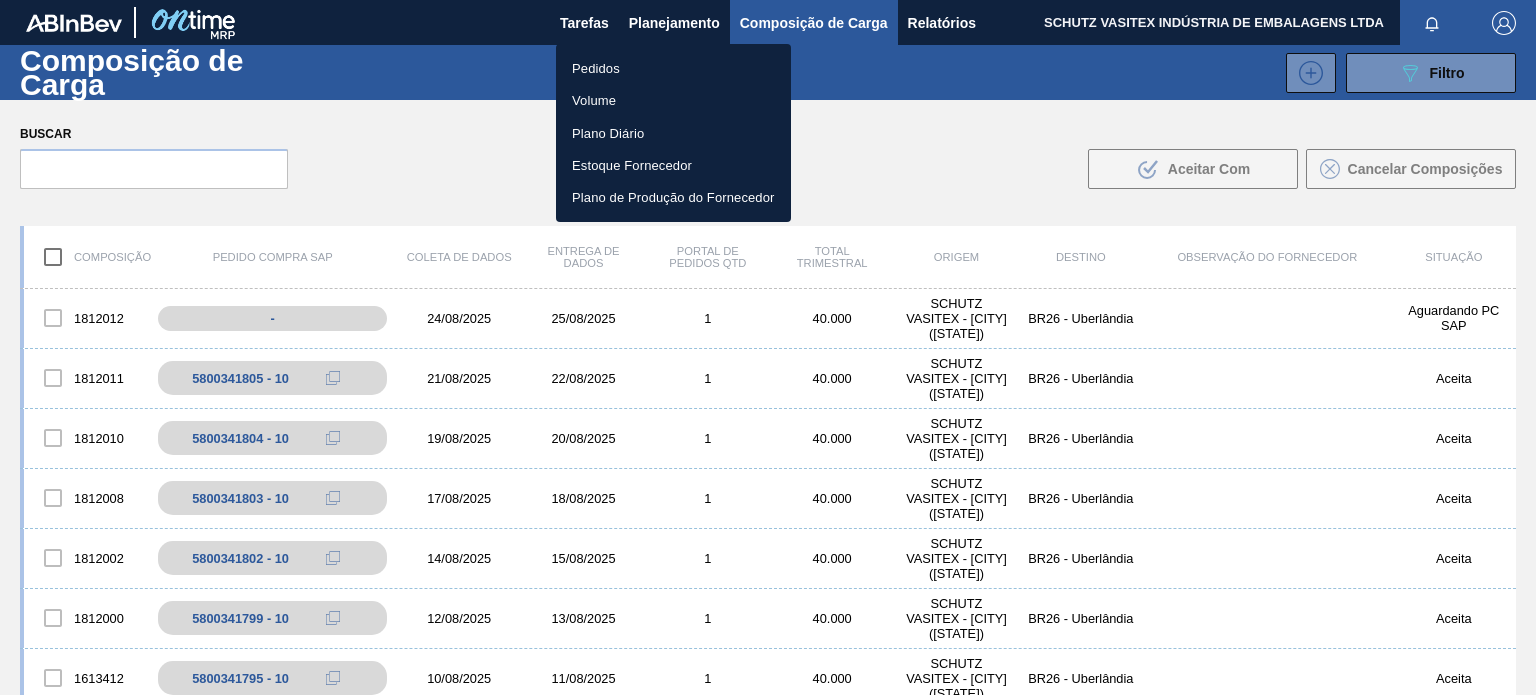click on "Pedidos" at bounding box center [673, 68] 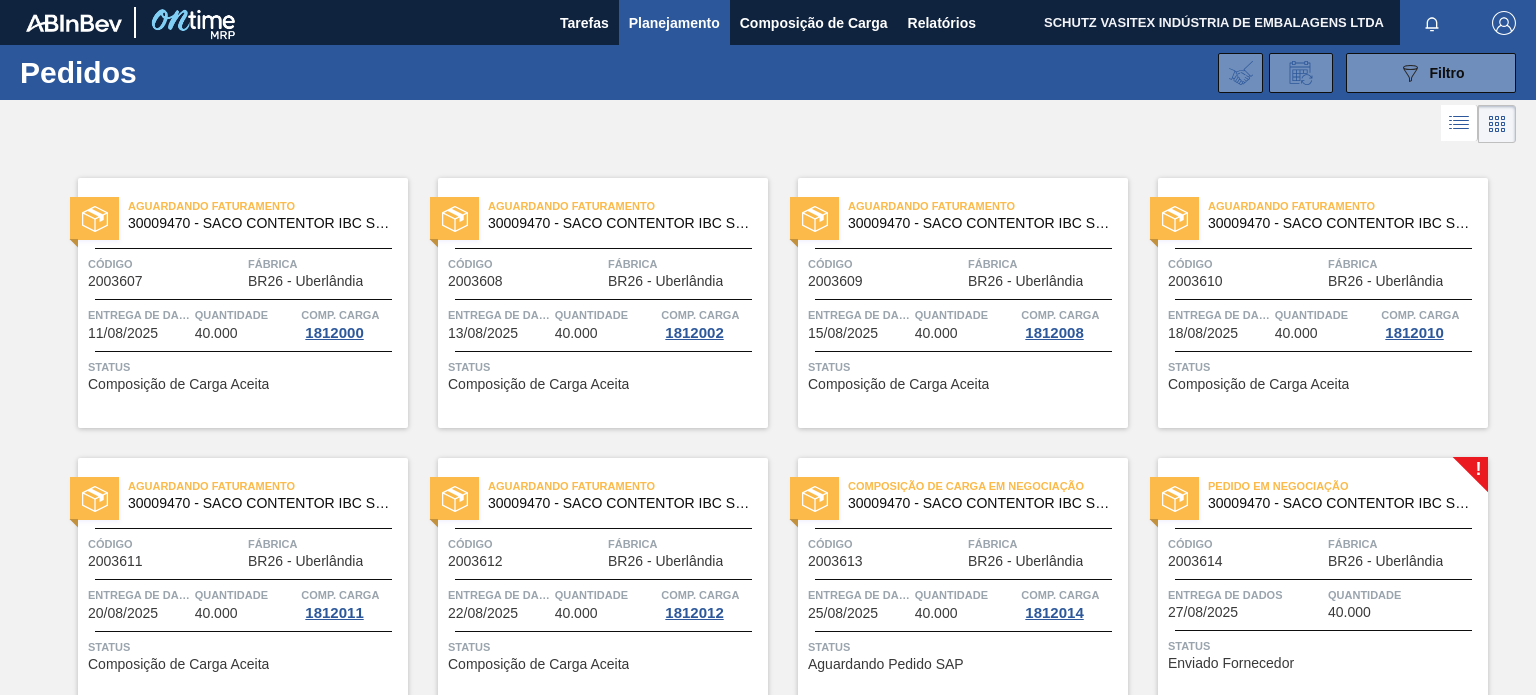 click on "Quantidade" at bounding box center [1405, 595] 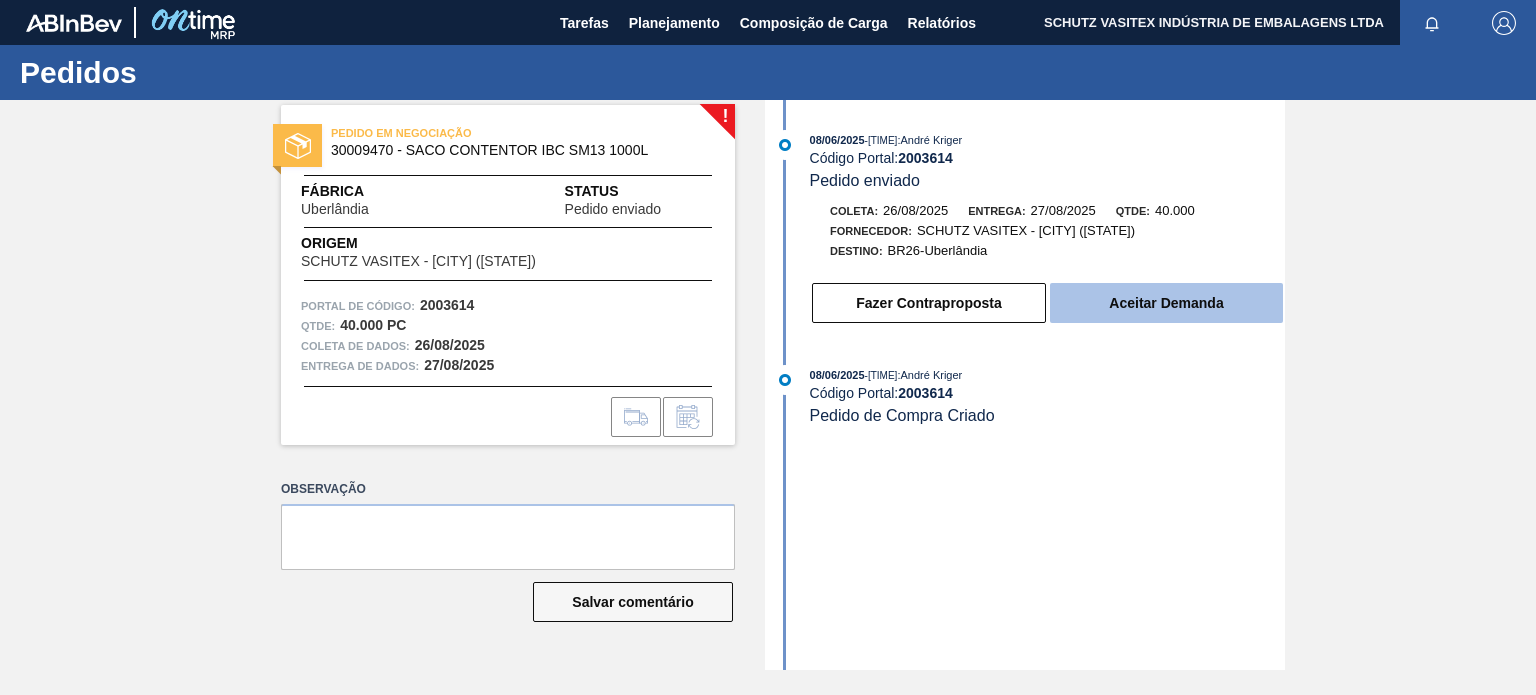 click on "Aceitar Demanda" at bounding box center (1166, 303) 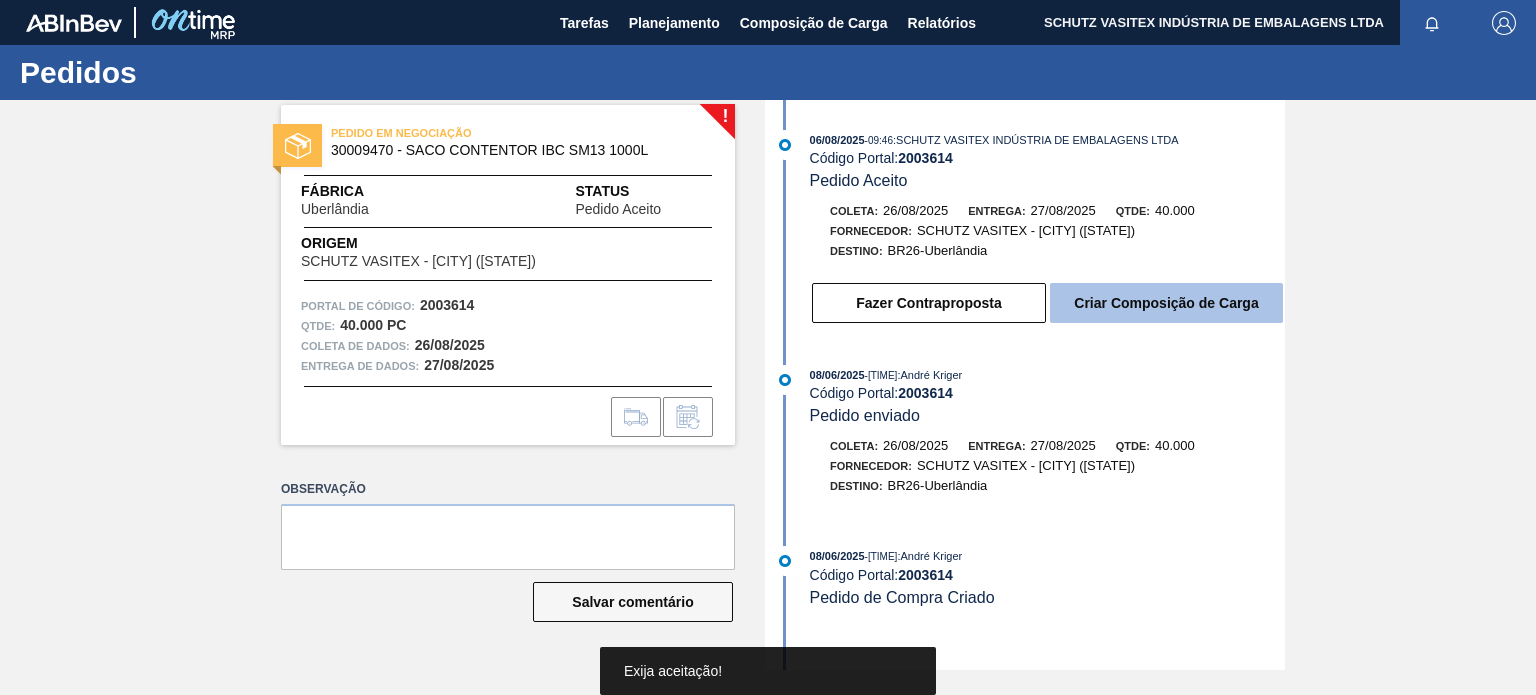 click on "Criar Composição de Carga" at bounding box center (1166, 303) 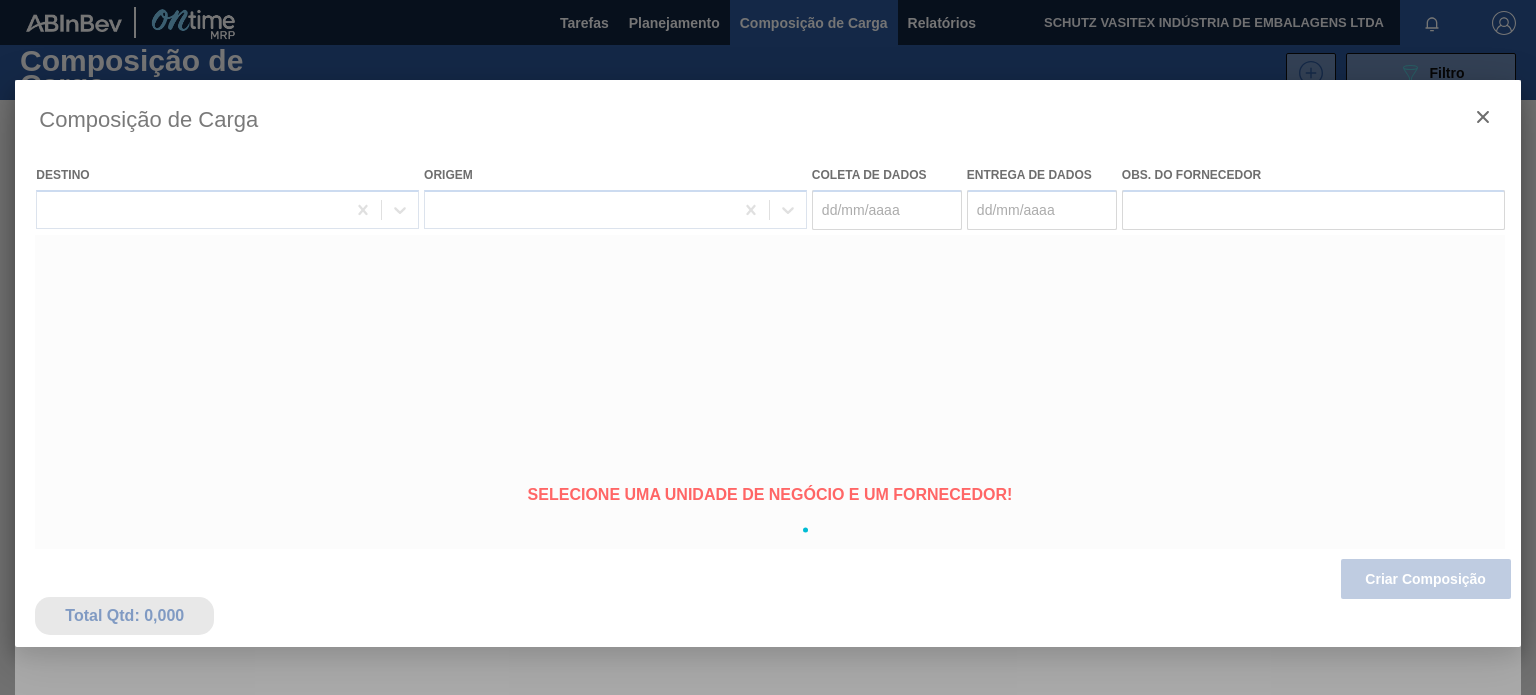 type on "26/08/2025" 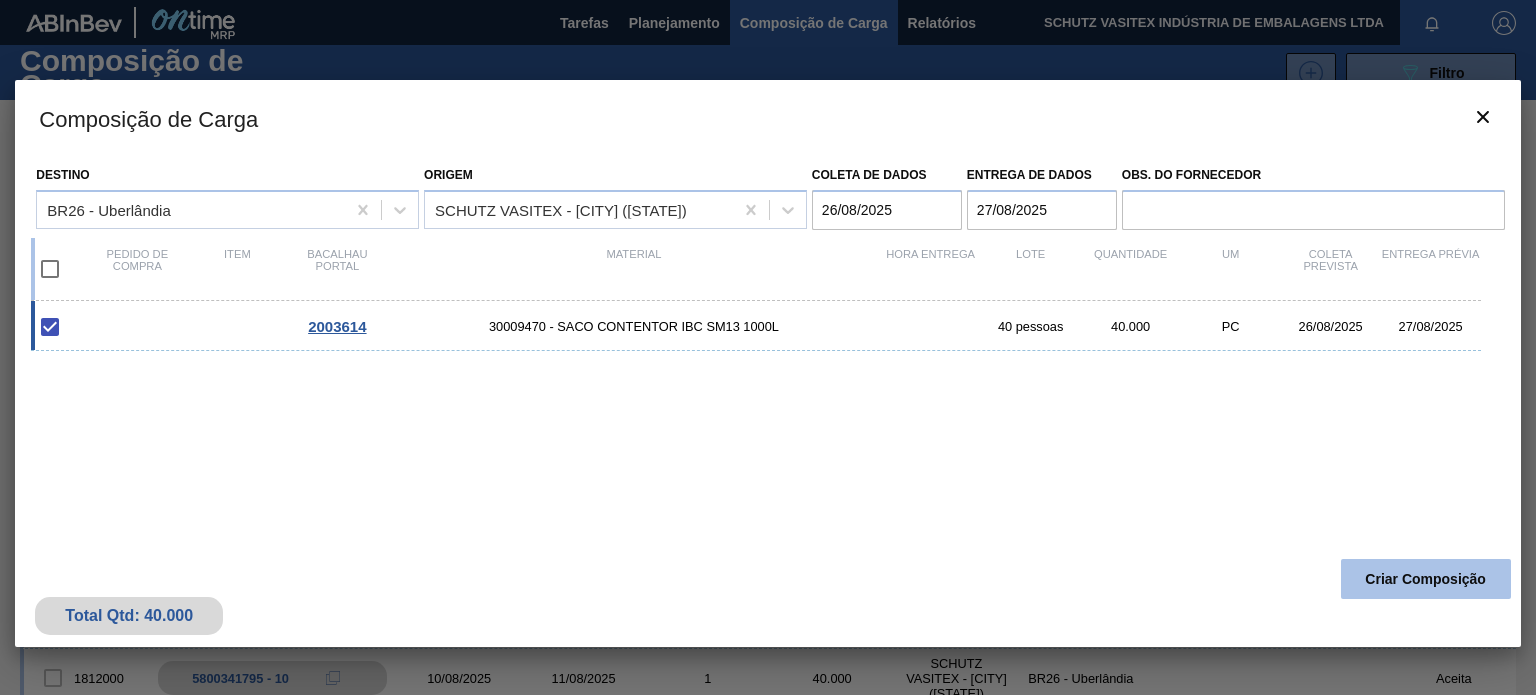 click on "Criar Composição" at bounding box center (1425, 579) 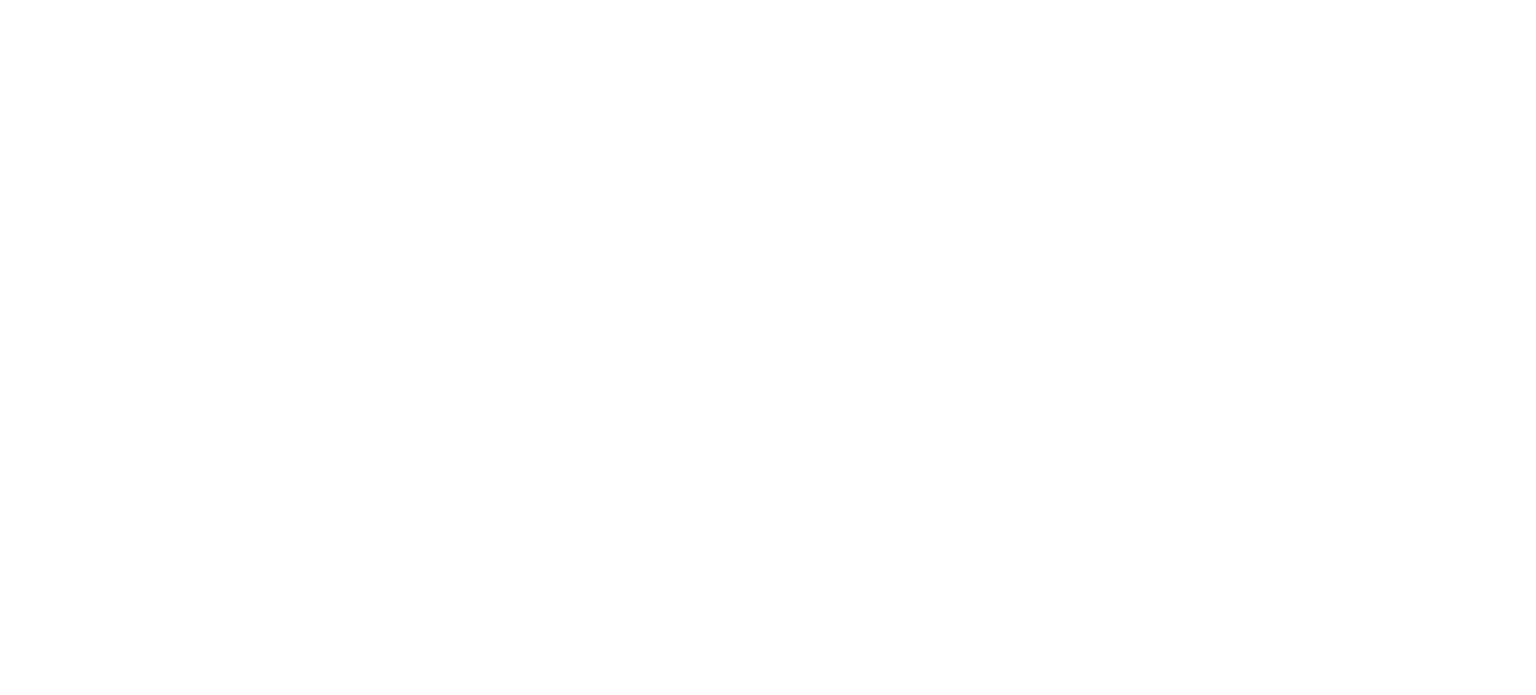 scroll, scrollTop: 0, scrollLeft: 0, axis: both 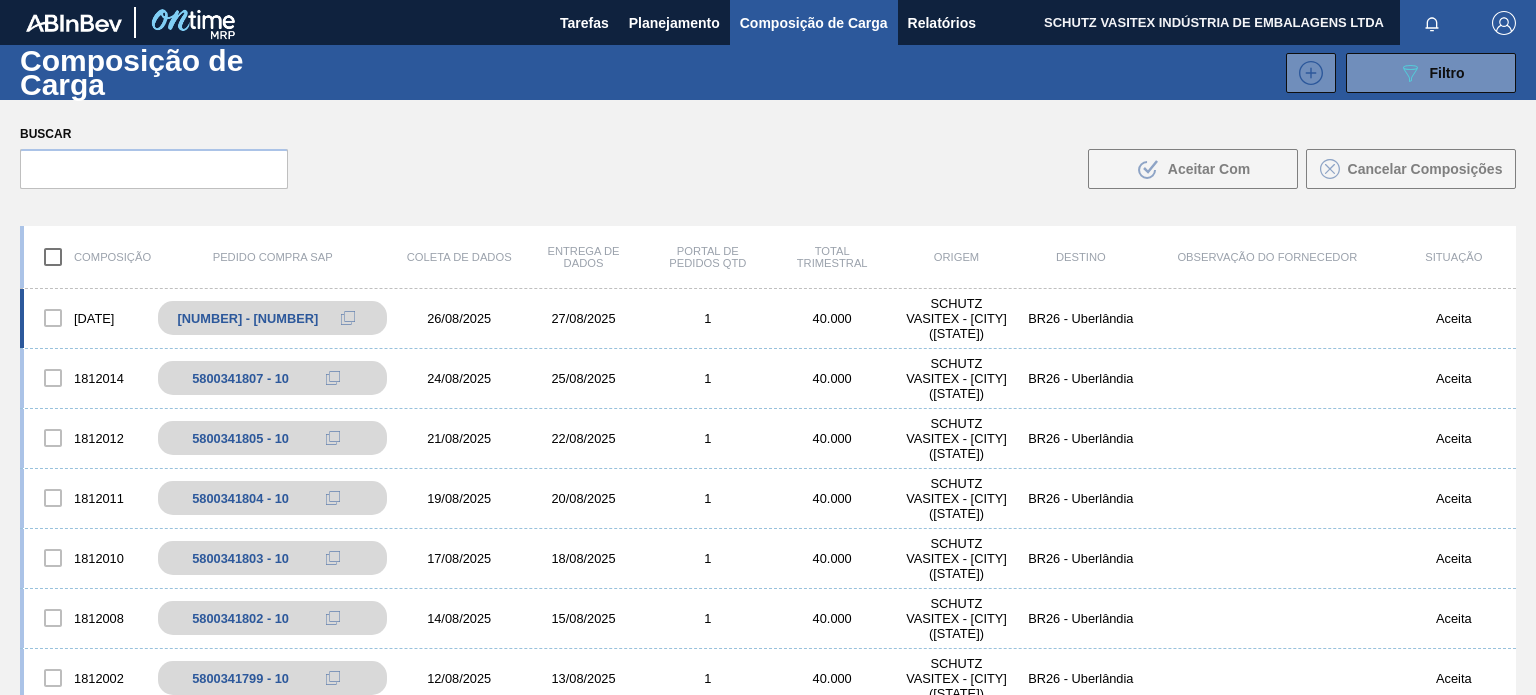 click at bounding box center [53, 318] 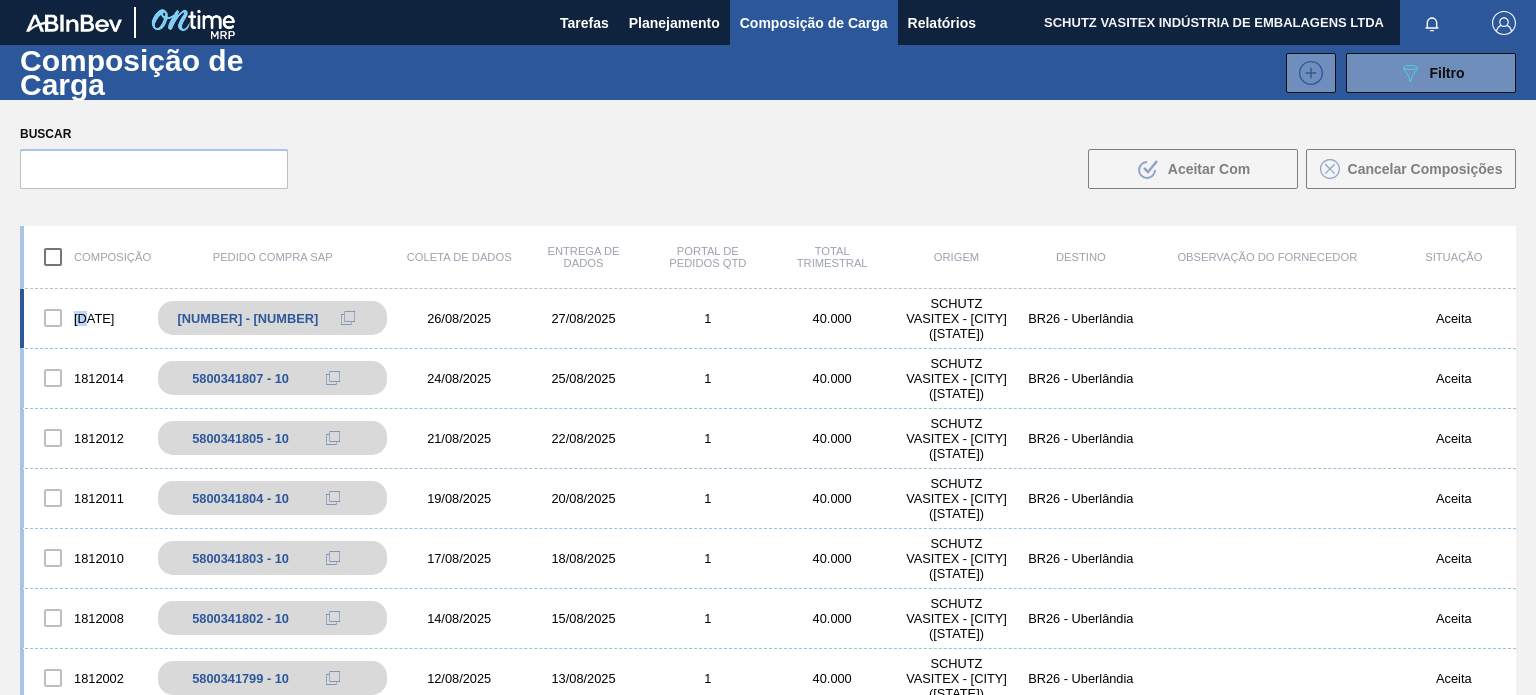 click at bounding box center [53, 318] 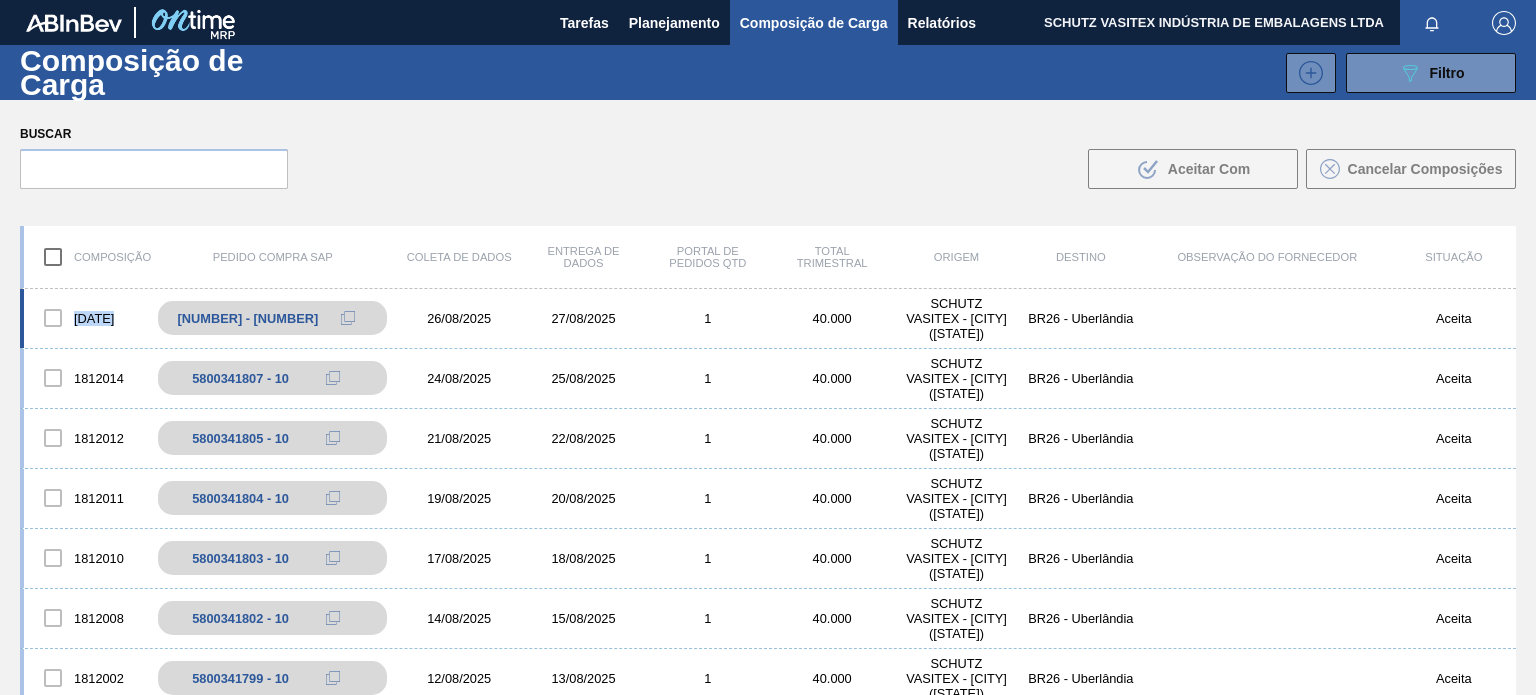 click at bounding box center (53, 318) 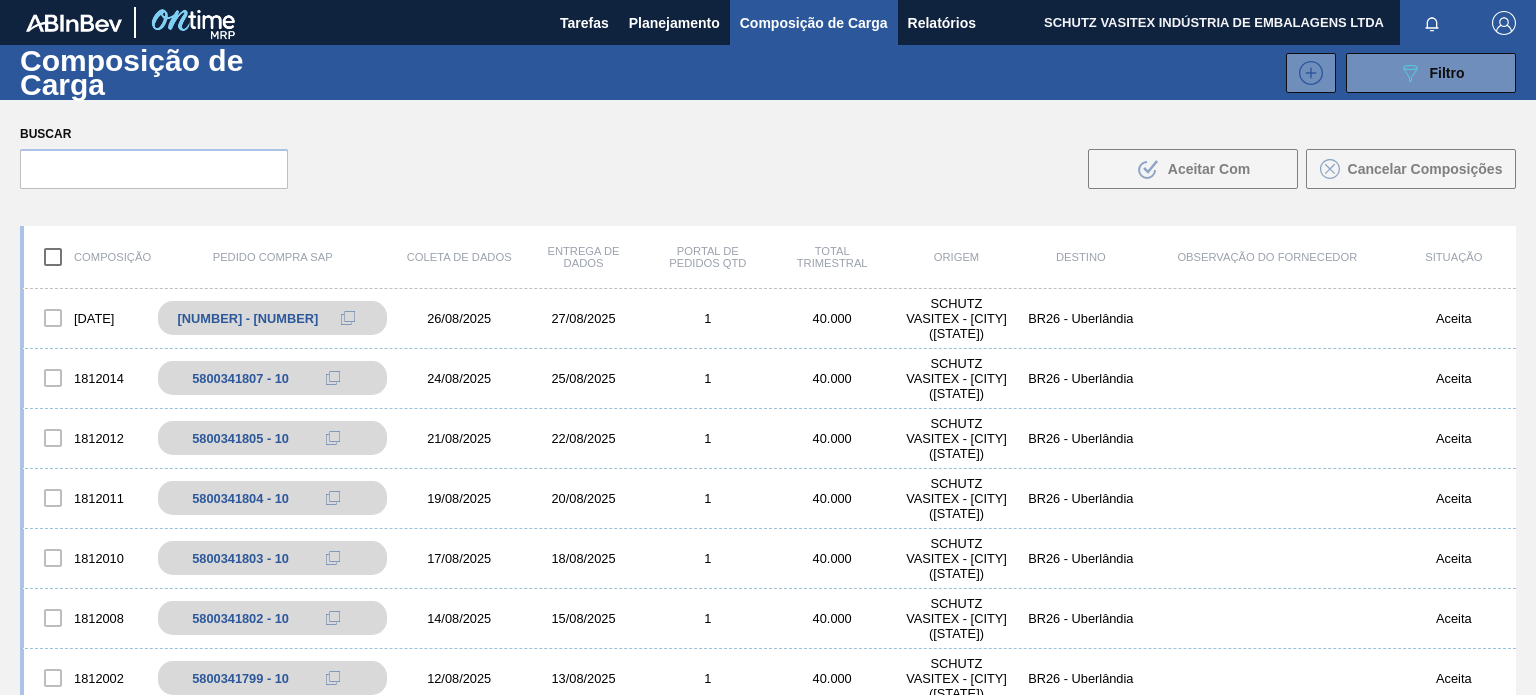 click on "Buscar .b{fill:var(--color-action-default)} Aceitar Com Cancelar Composições" at bounding box center [768, 154] 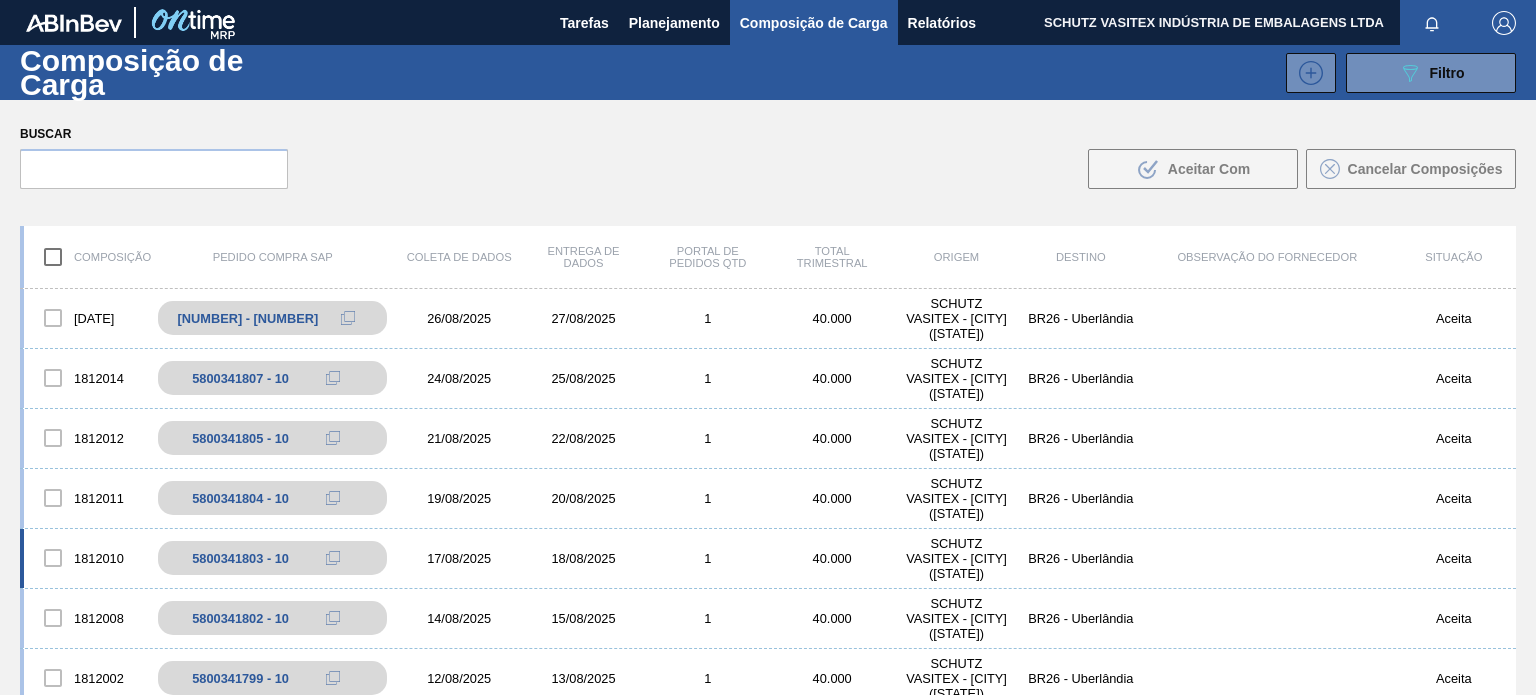scroll, scrollTop: 100, scrollLeft: 0, axis: vertical 